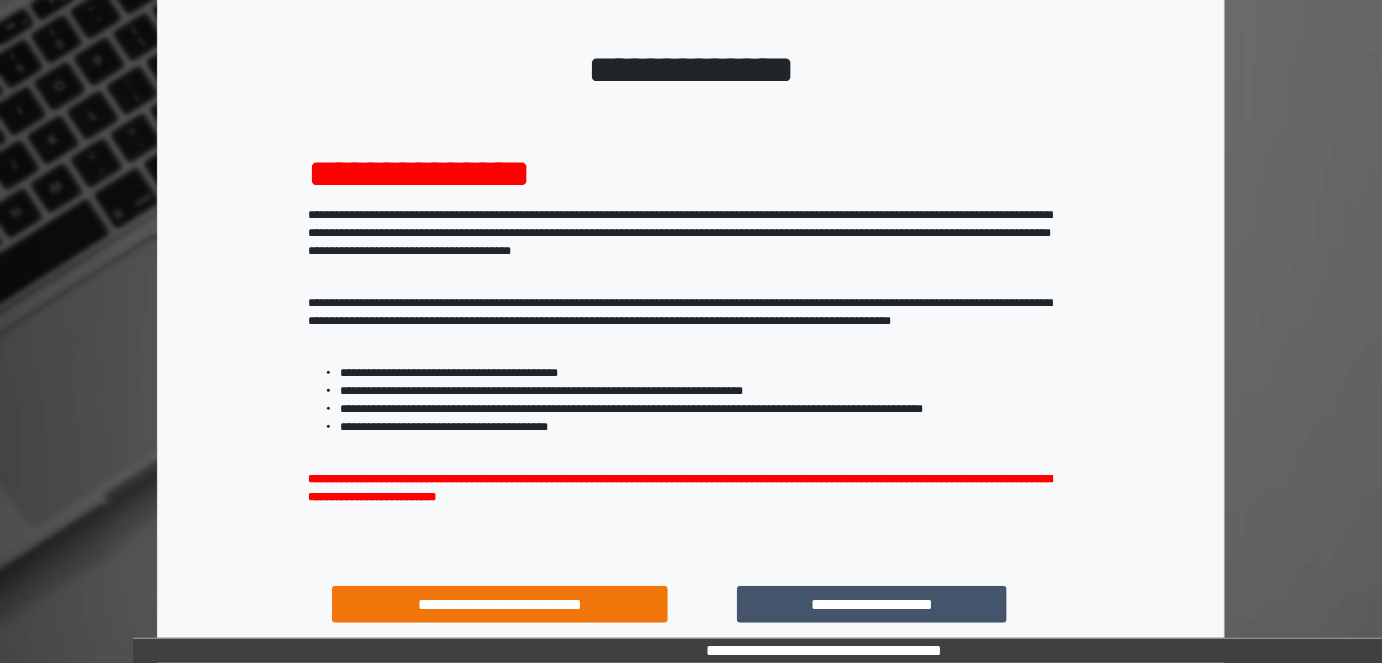 scroll, scrollTop: 264, scrollLeft: 0, axis: vertical 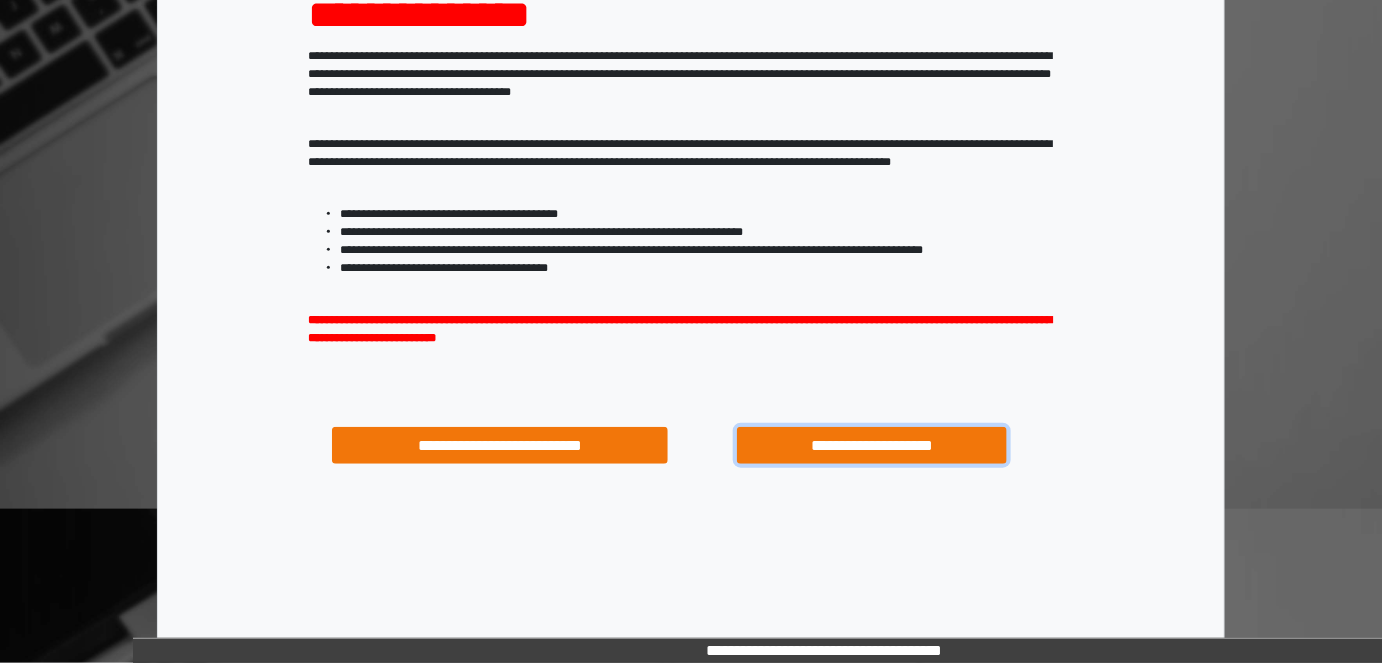 click on "**********" at bounding box center [871, 445] 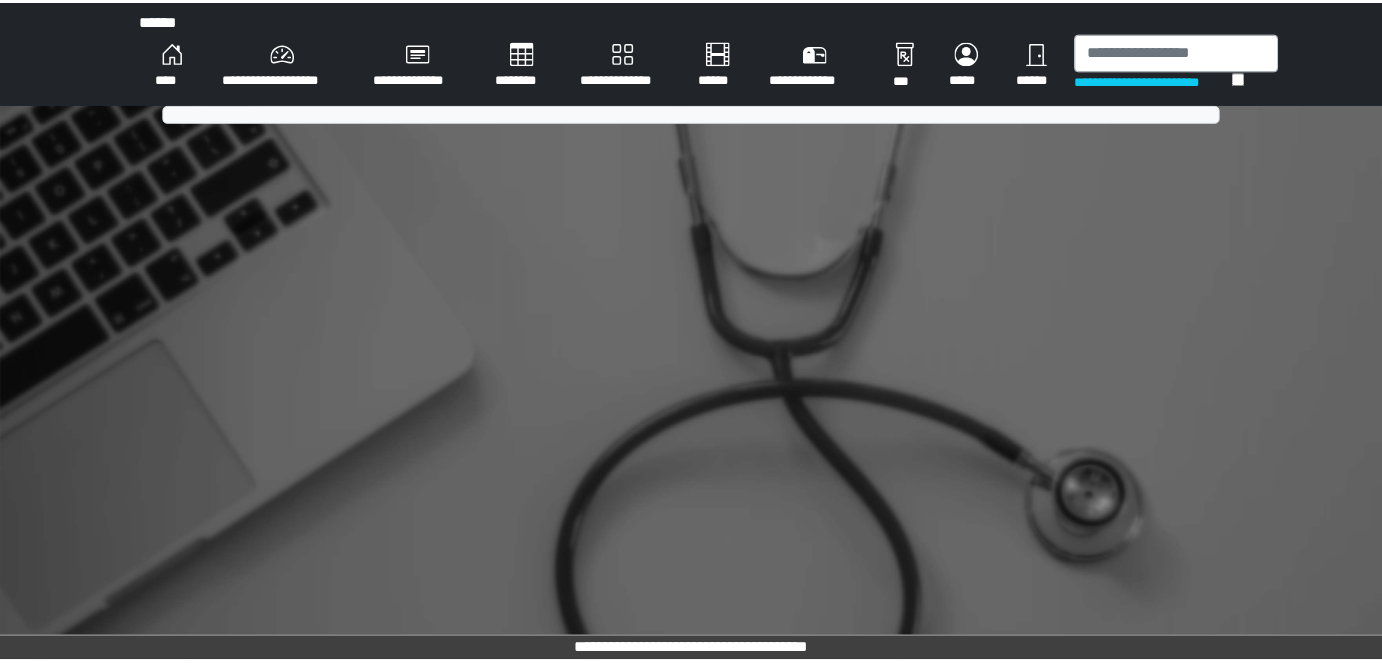 scroll, scrollTop: 0, scrollLeft: 0, axis: both 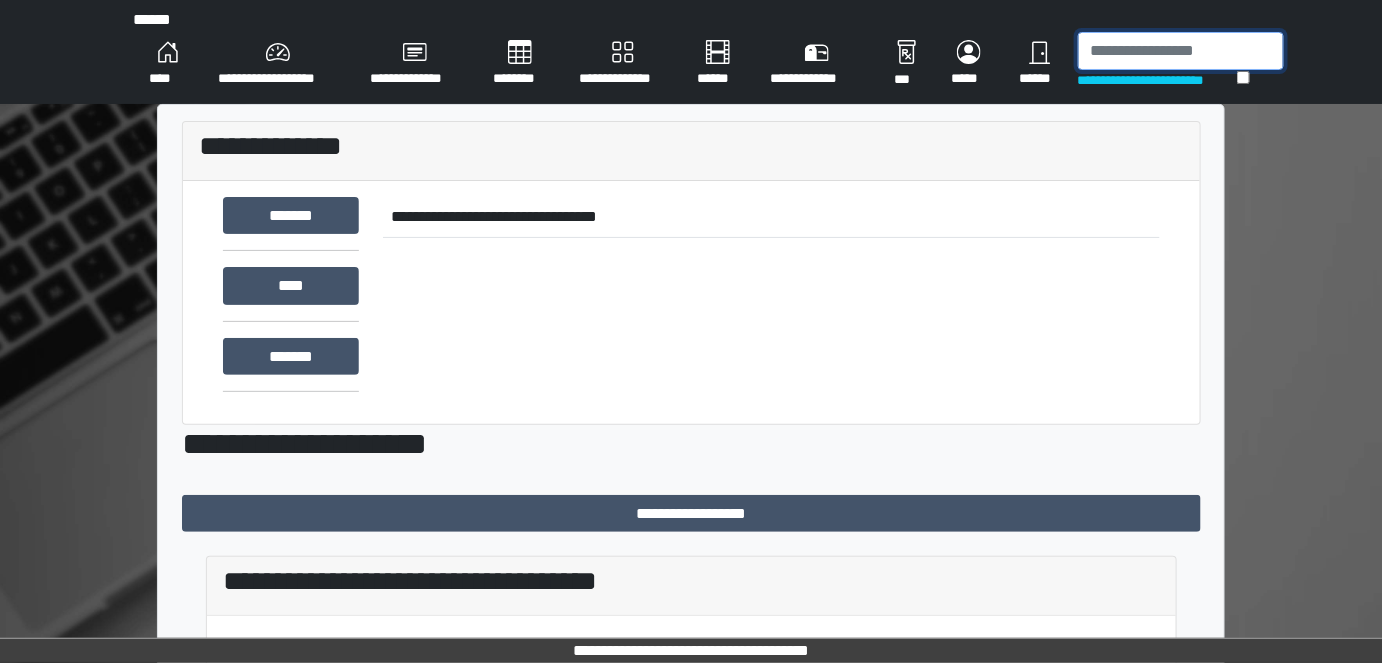click at bounding box center [1181, 51] 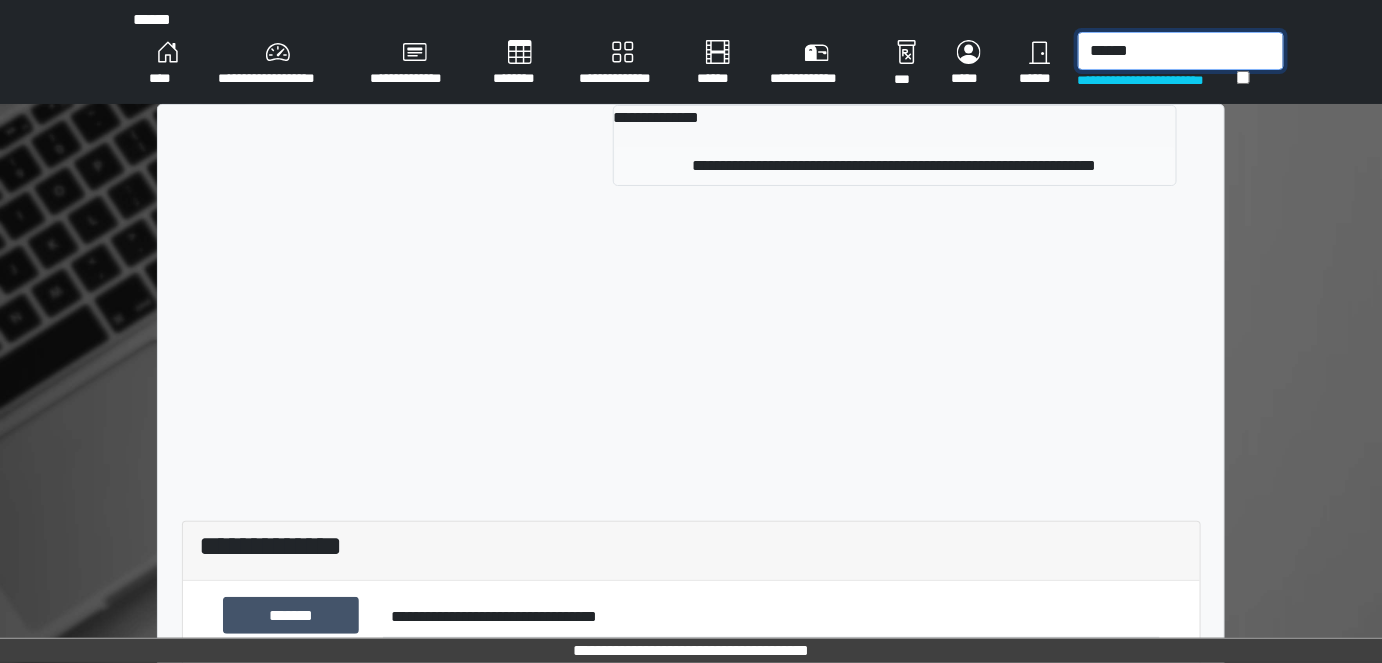 type on "******" 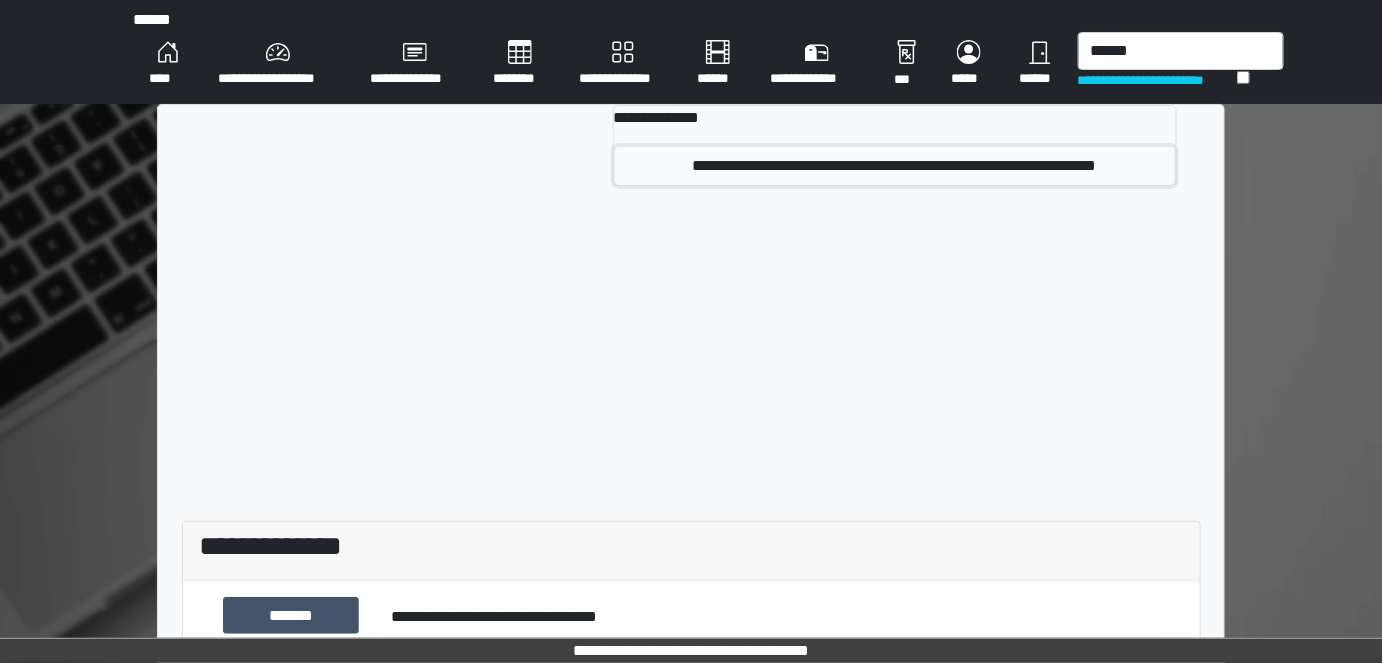 click on "**********" at bounding box center [895, 166] 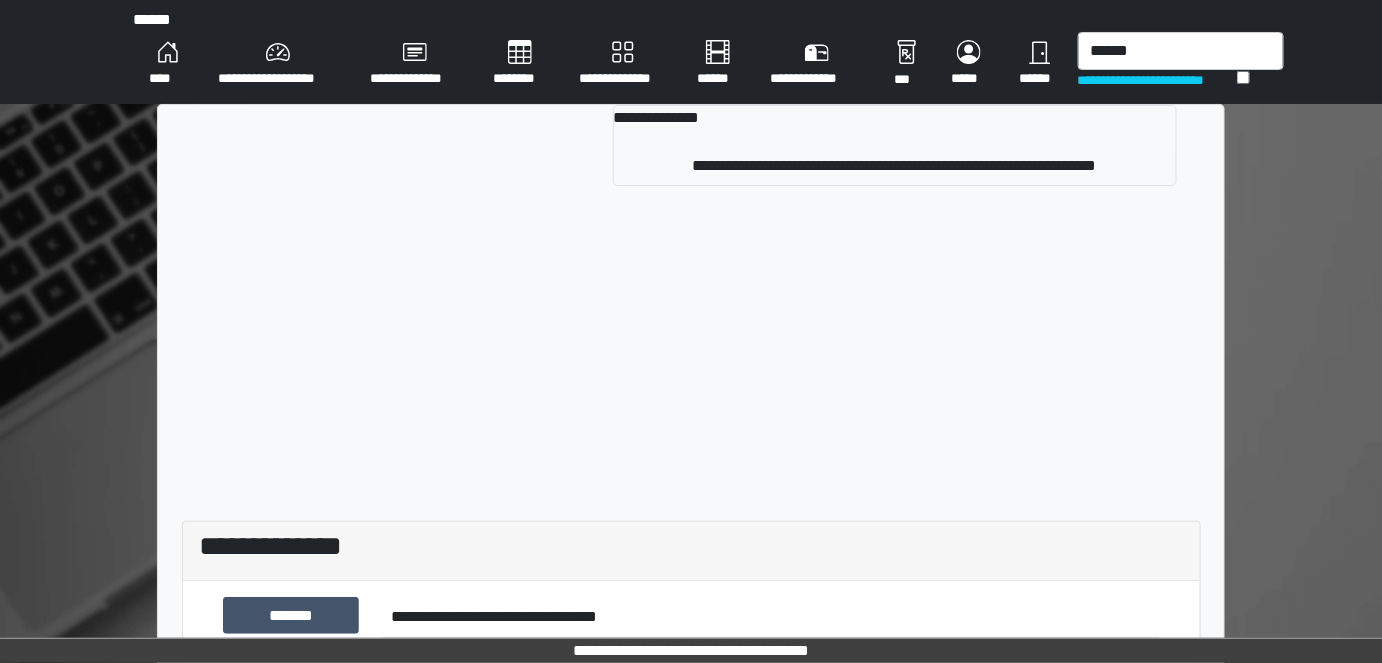 type 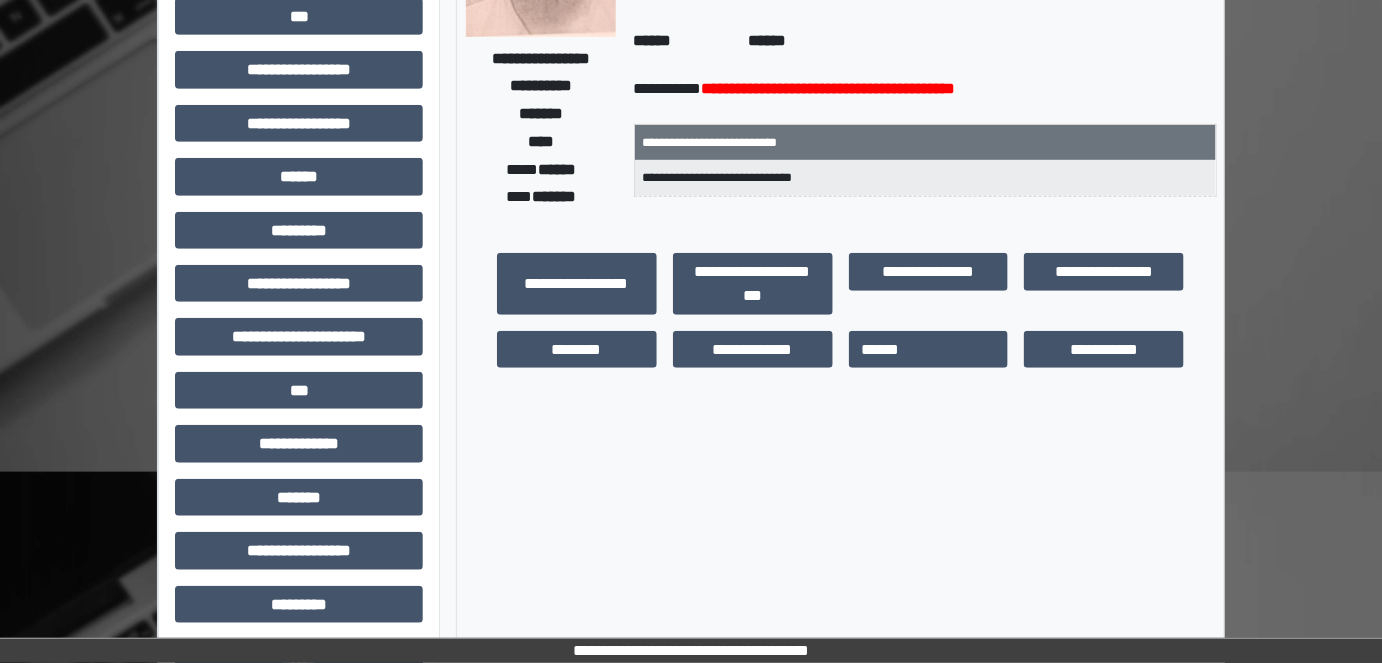 scroll, scrollTop: 363, scrollLeft: 0, axis: vertical 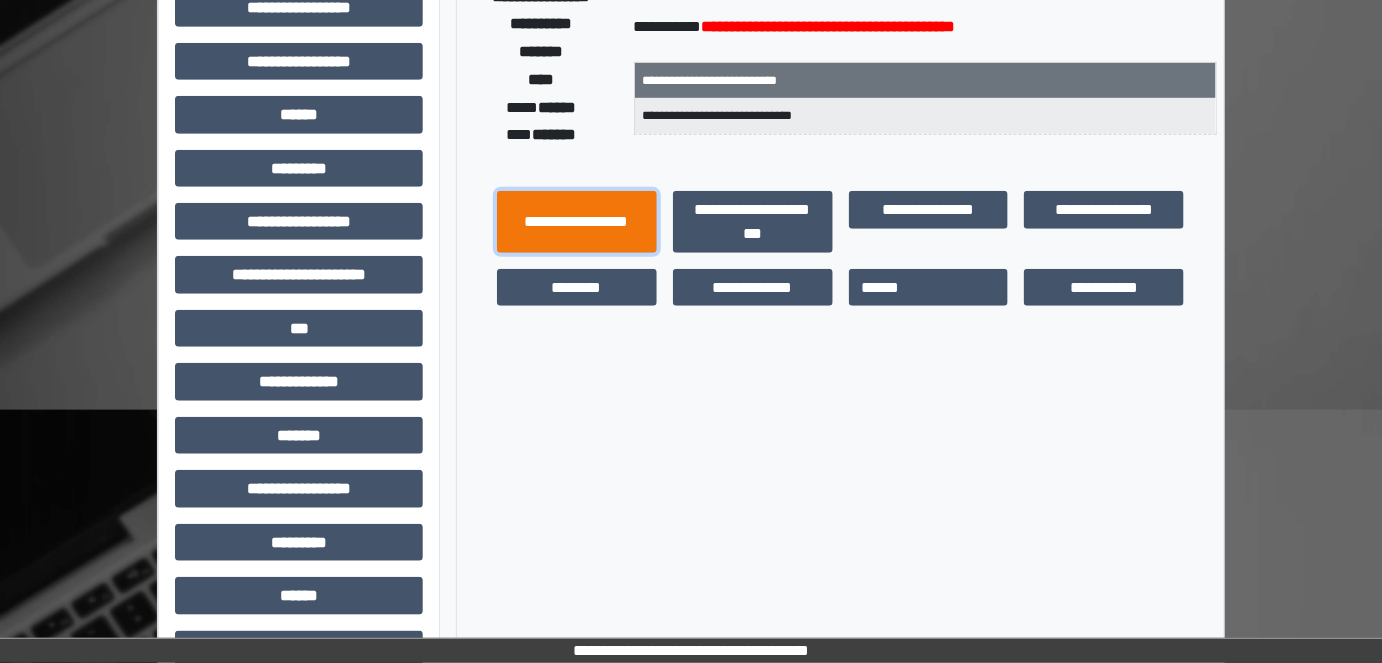 click on "**********" at bounding box center [577, 221] 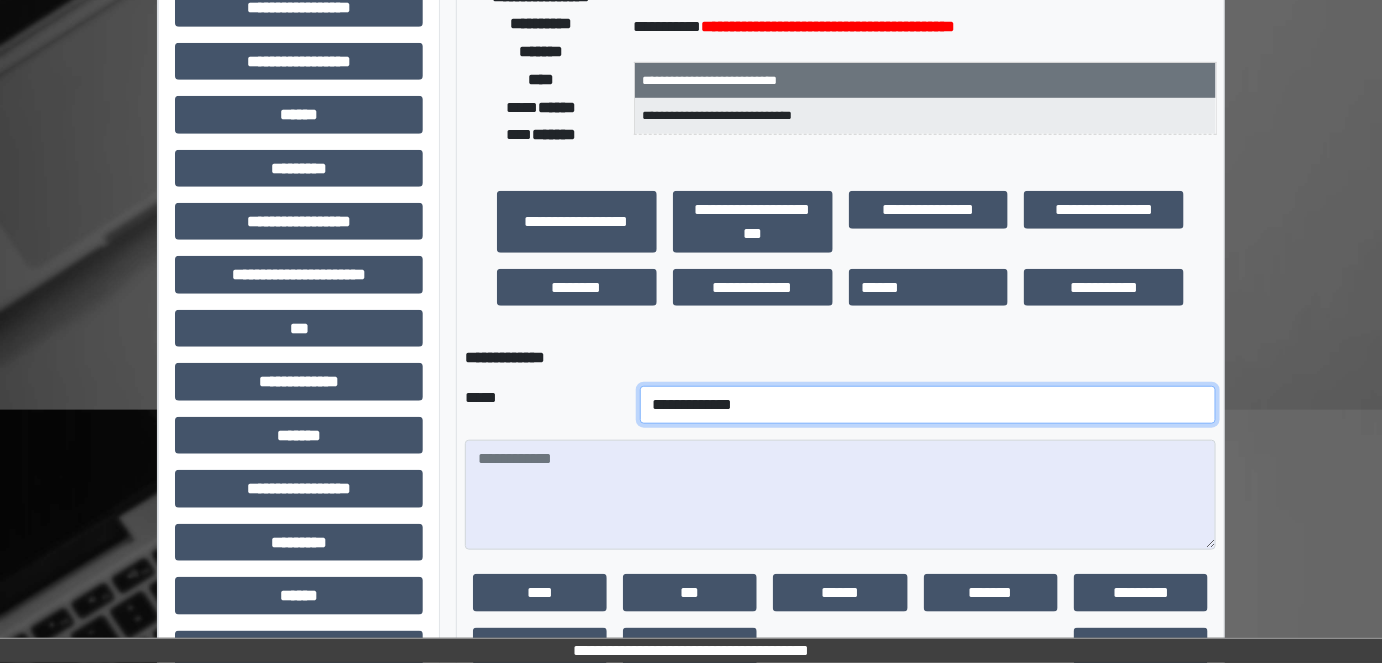 click on "**********" at bounding box center [928, 405] 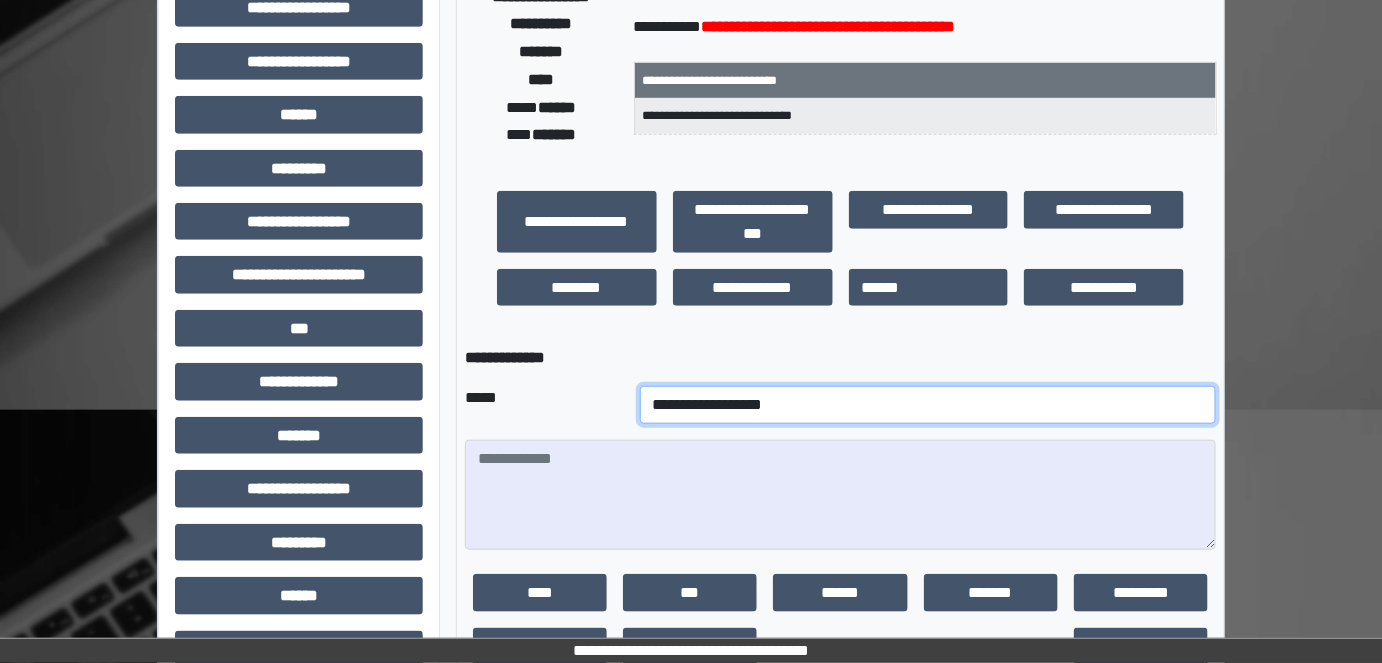 click on "**********" at bounding box center [928, 405] 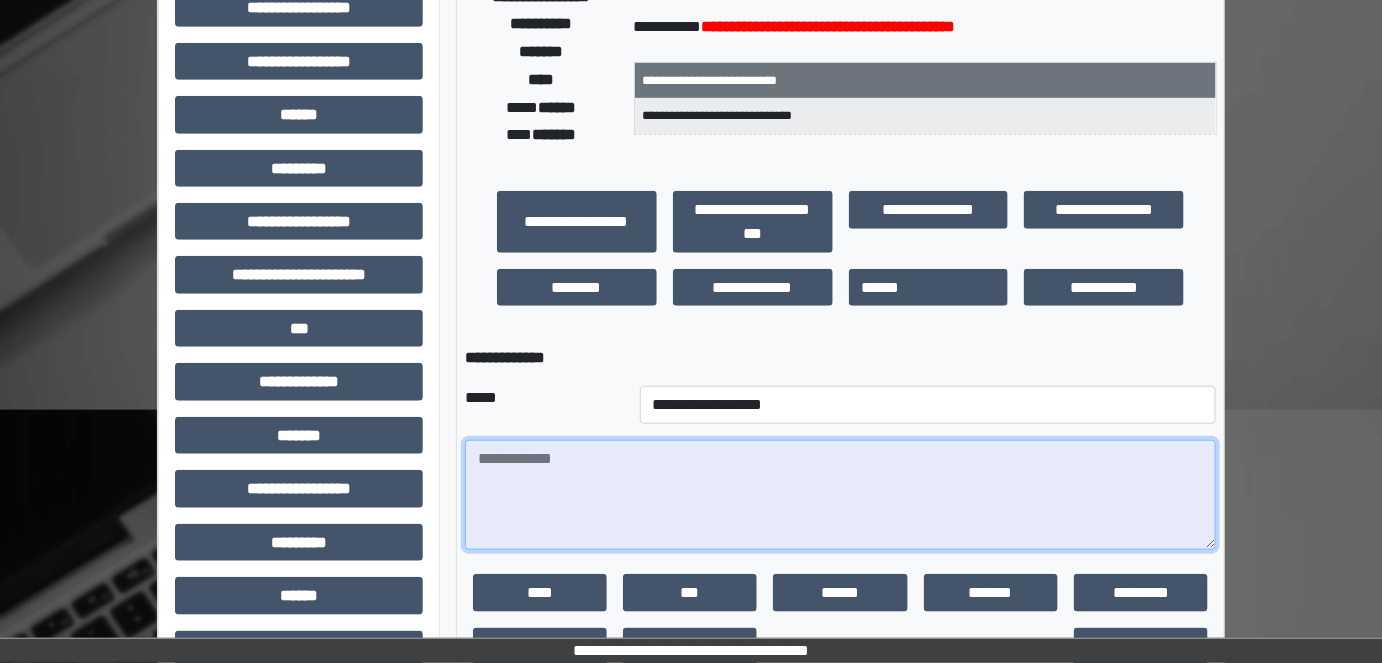 click at bounding box center (841, 495) 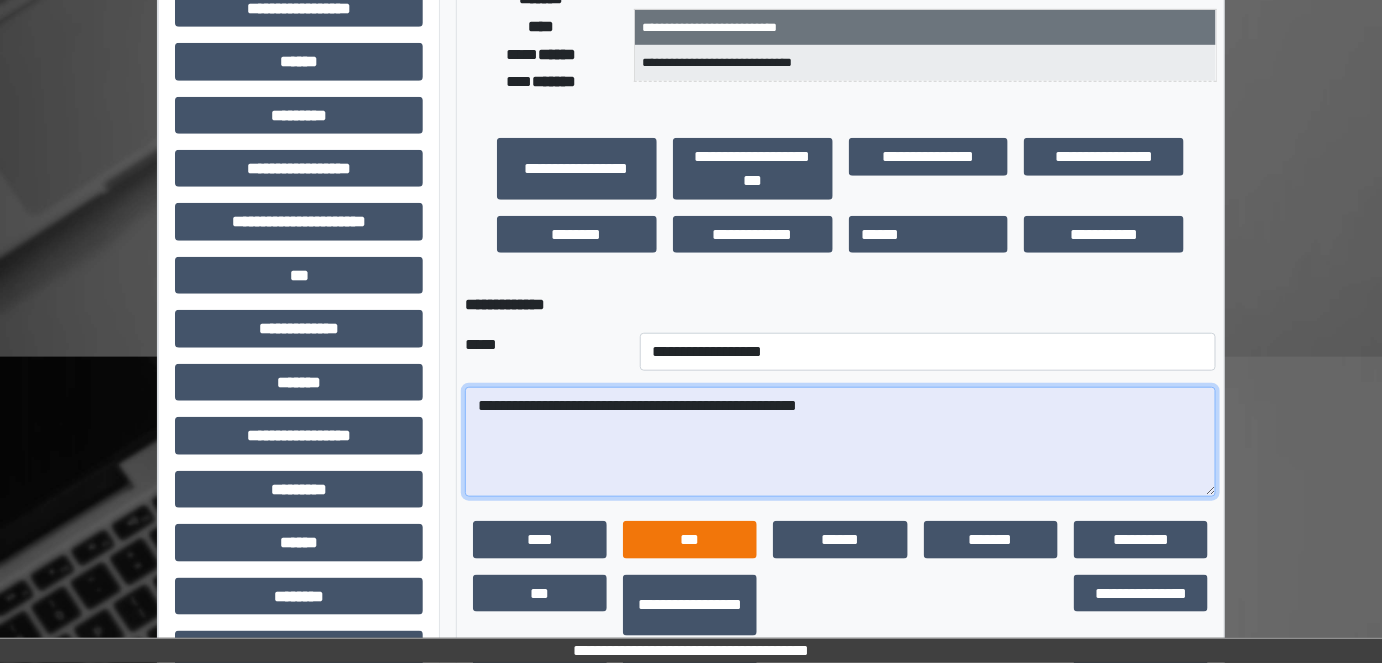 scroll, scrollTop: 523, scrollLeft: 0, axis: vertical 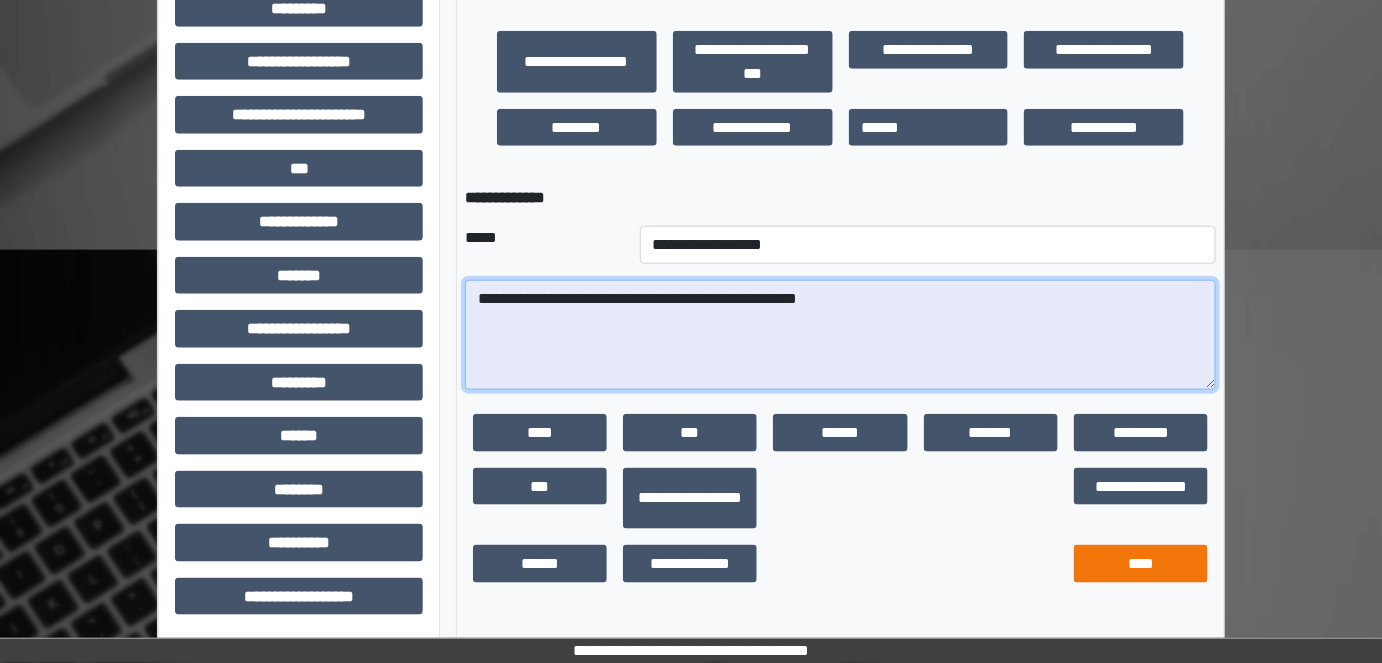 type on "**********" 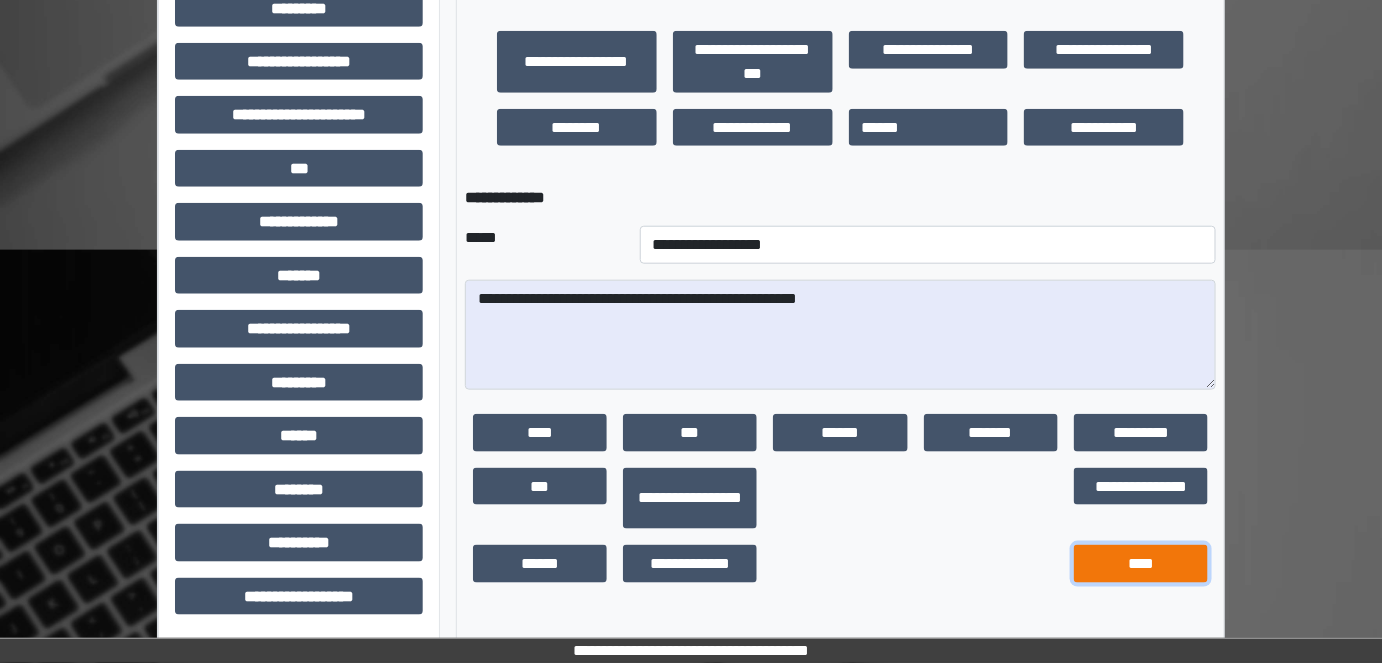 click on "****" at bounding box center (1141, 564) 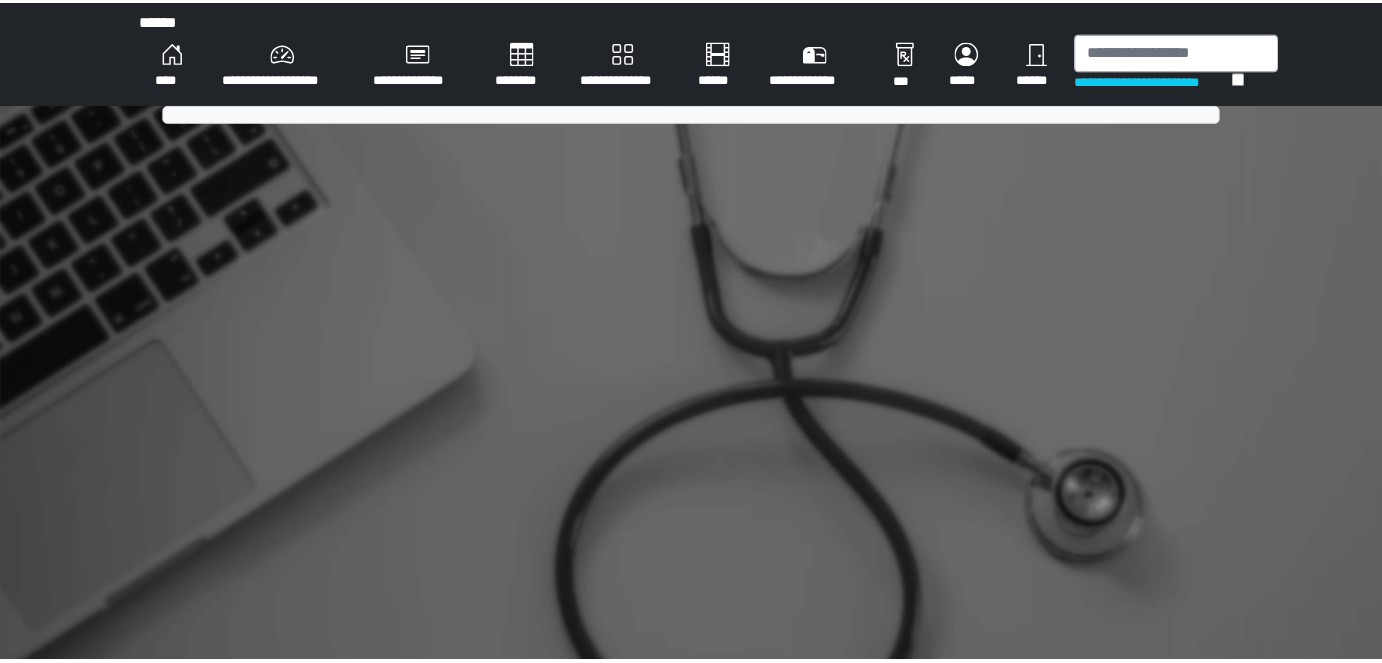 scroll, scrollTop: 0, scrollLeft: 0, axis: both 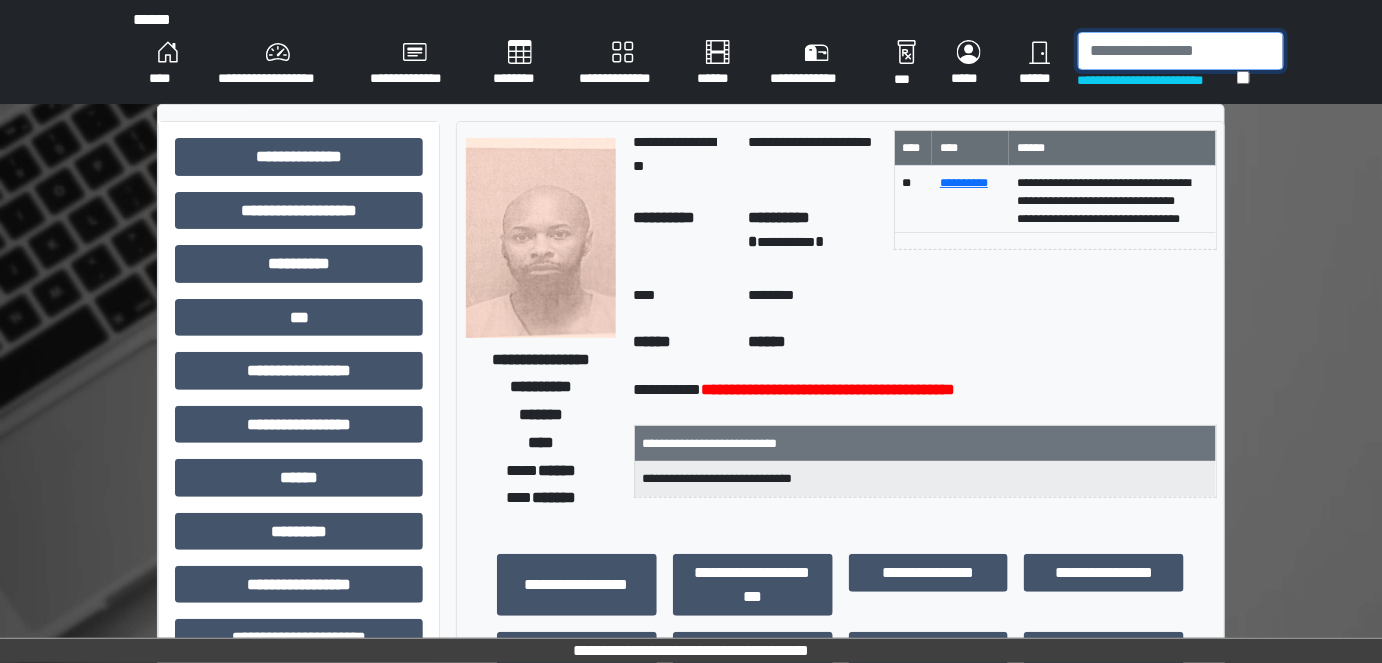 click at bounding box center [1181, 51] 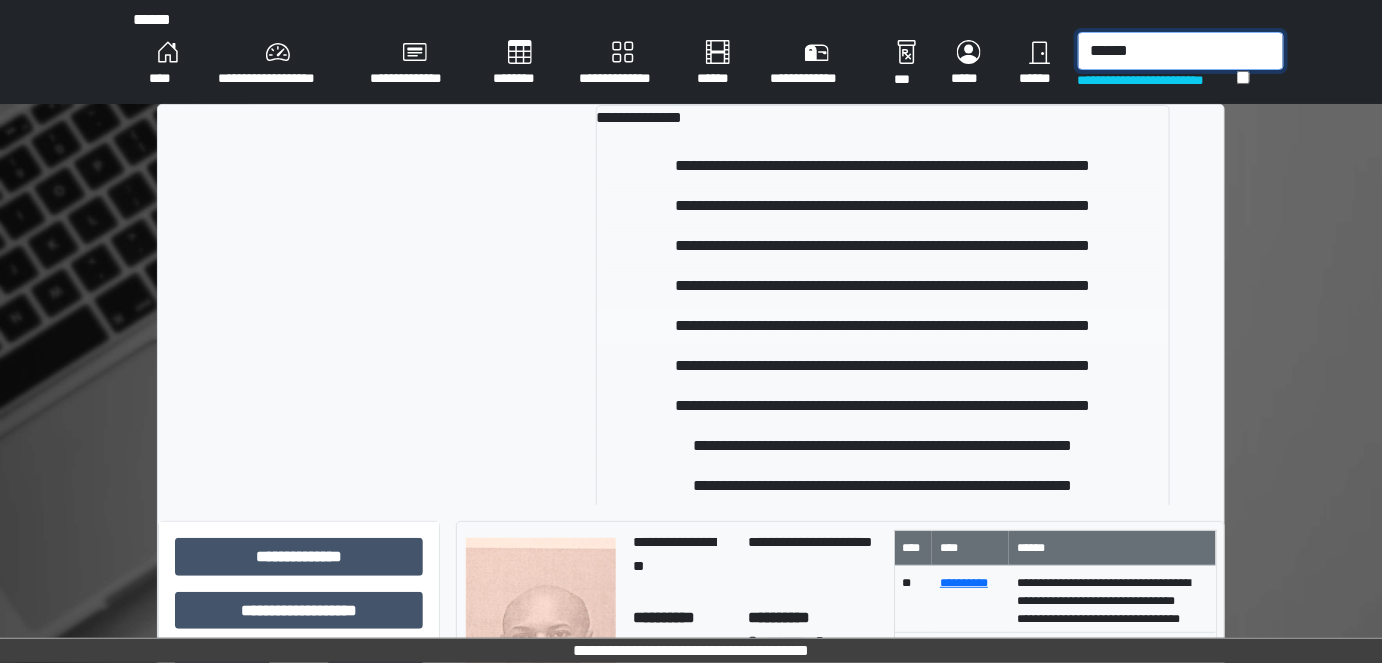 scroll, scrollTop: 90, scrollLeft: 0, axis: vertical 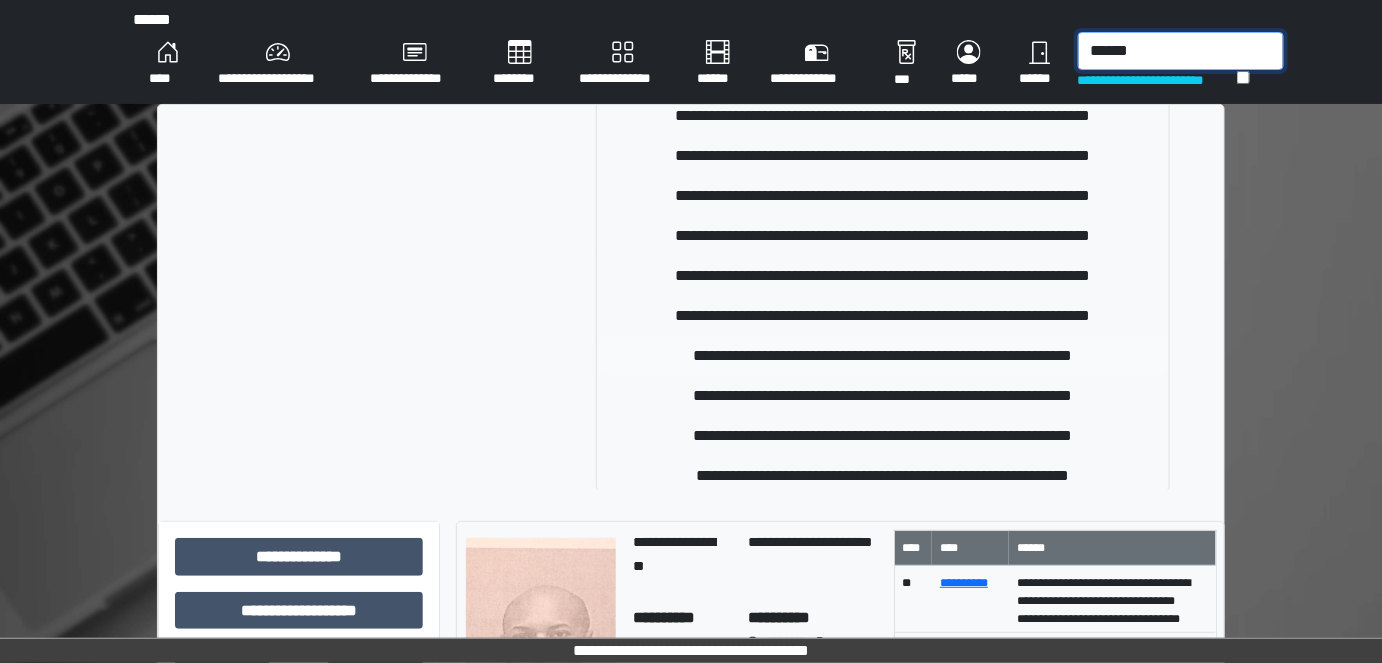 type on "******" 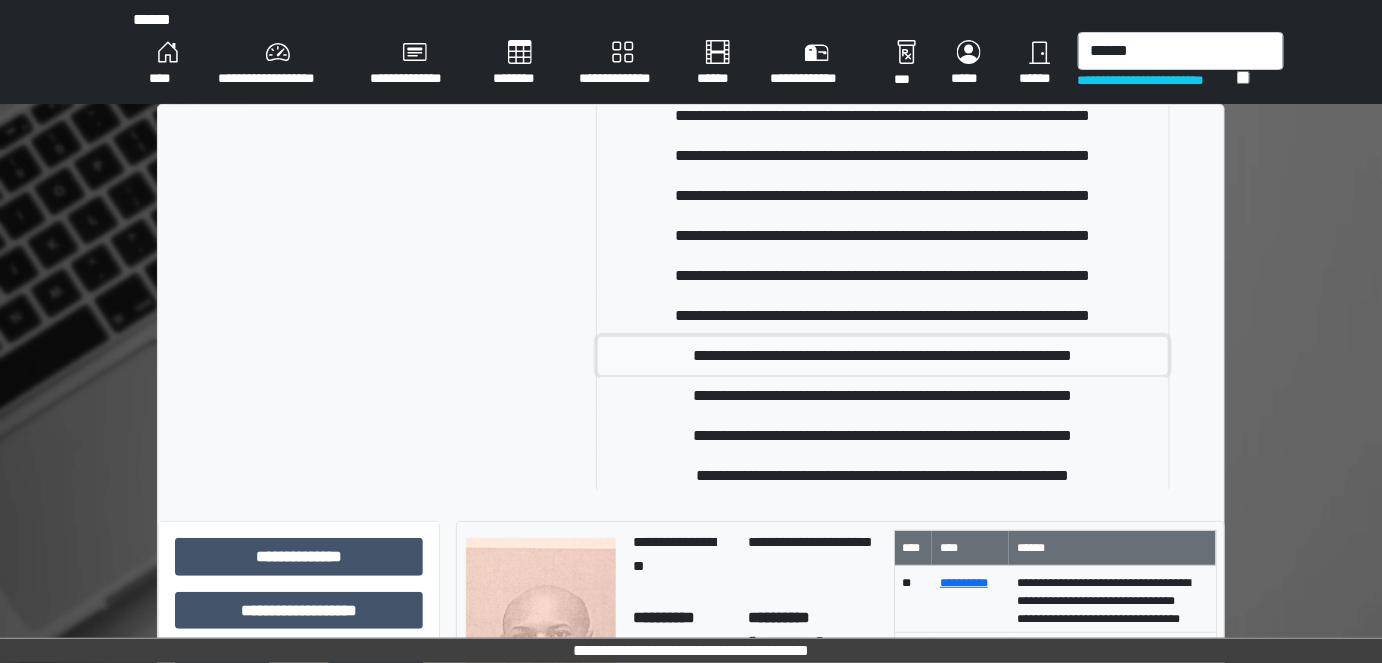 click on "**********" at bounding box center (883, 356) 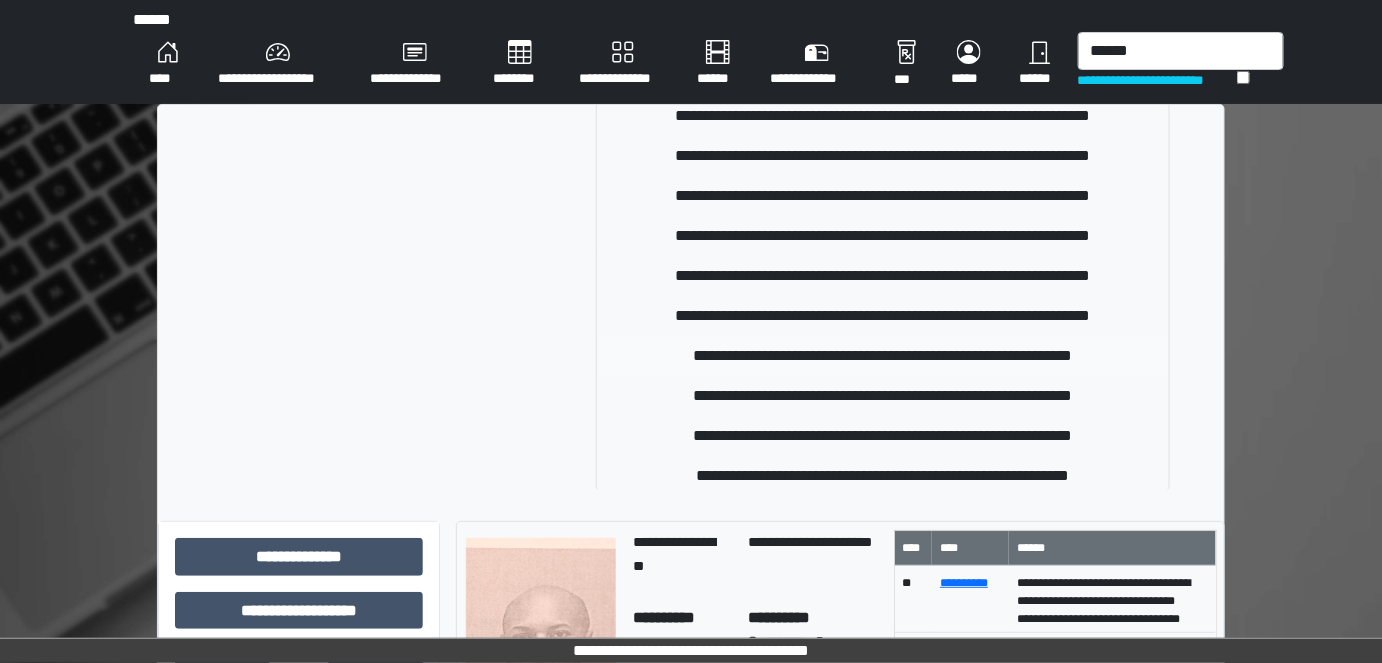 type 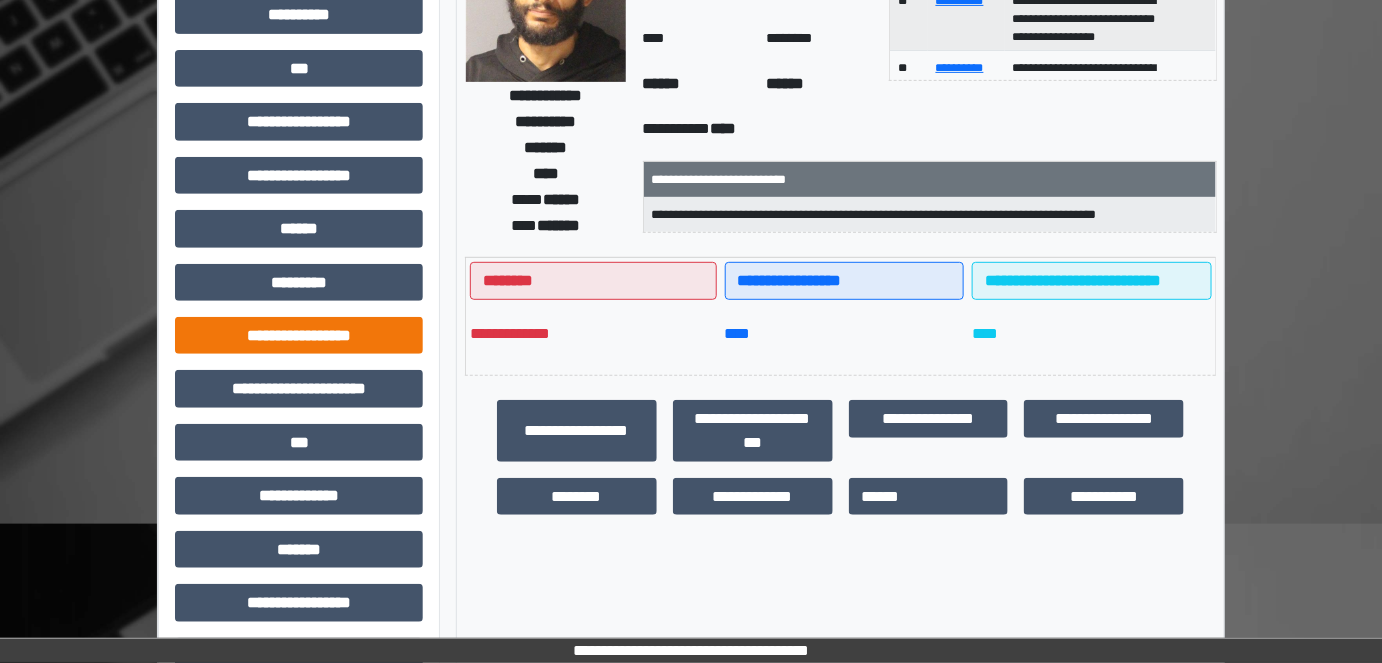 scroll, scrollTop: 454, scrollLeft: 0, axis: vertical 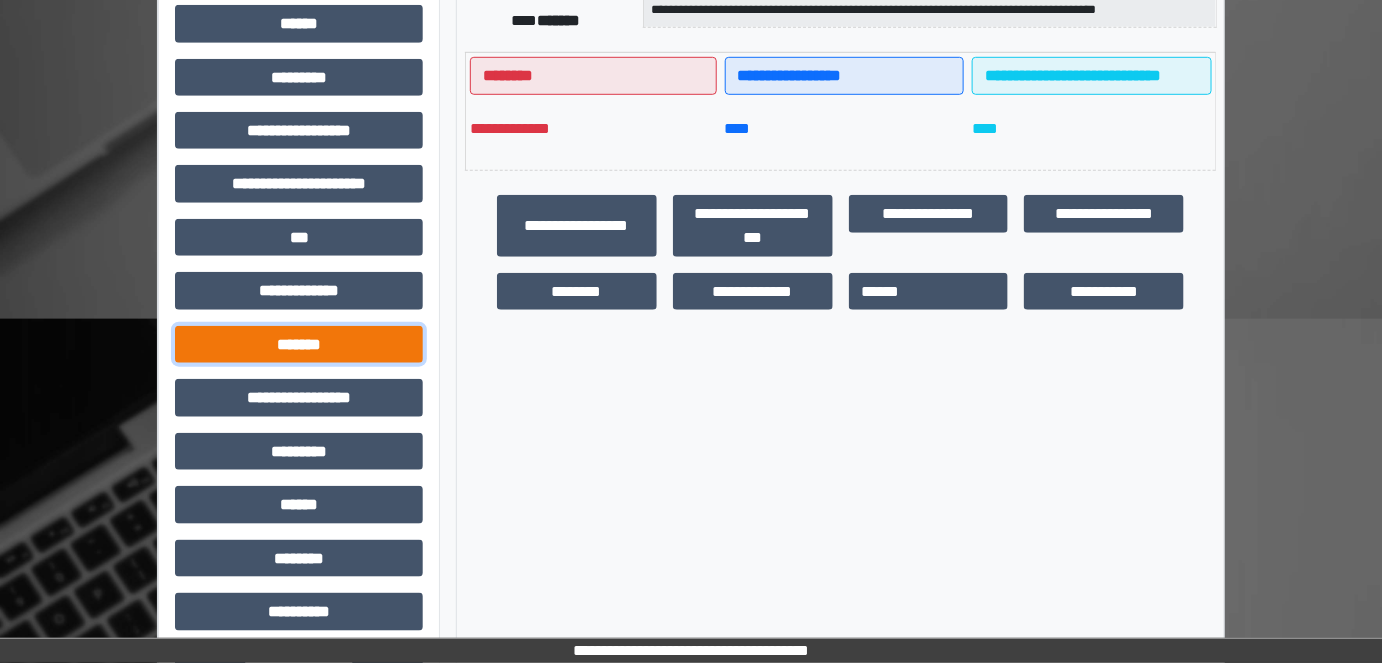 click on "*******" at bounding box center (299, 344) 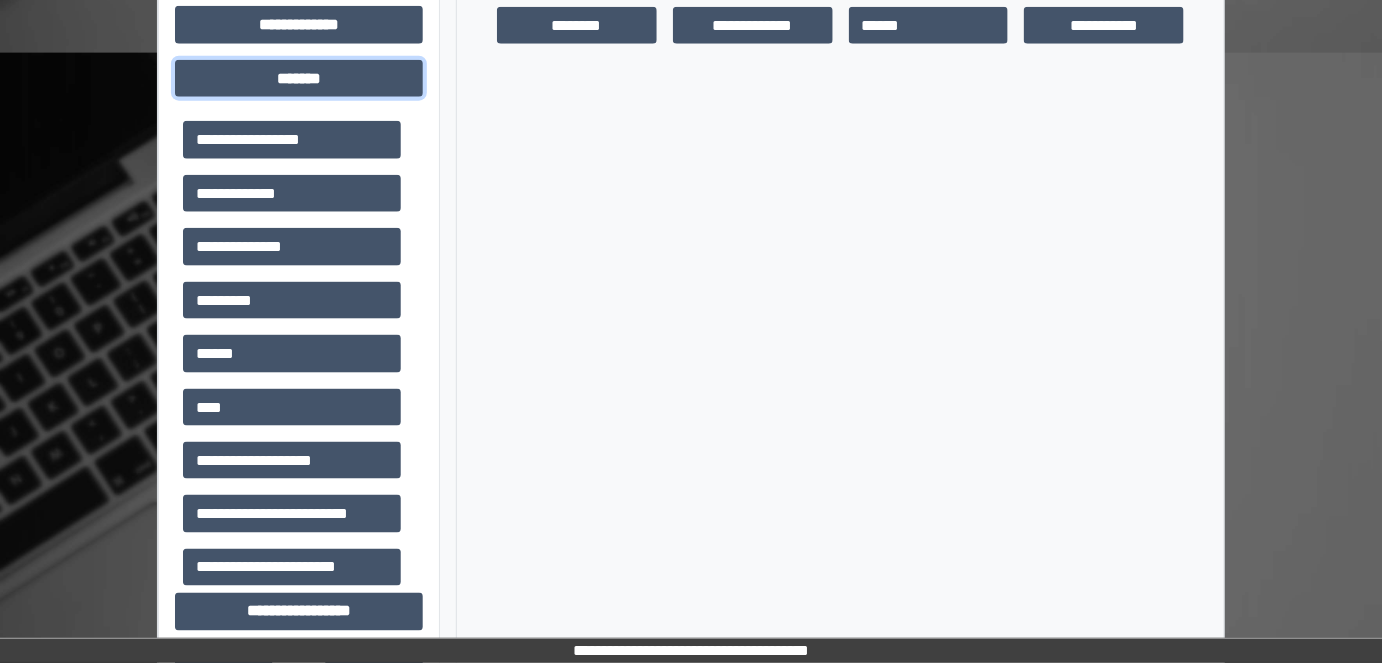 scroll, scrollTop: 818, scrollLeft: 0, axis: vertical 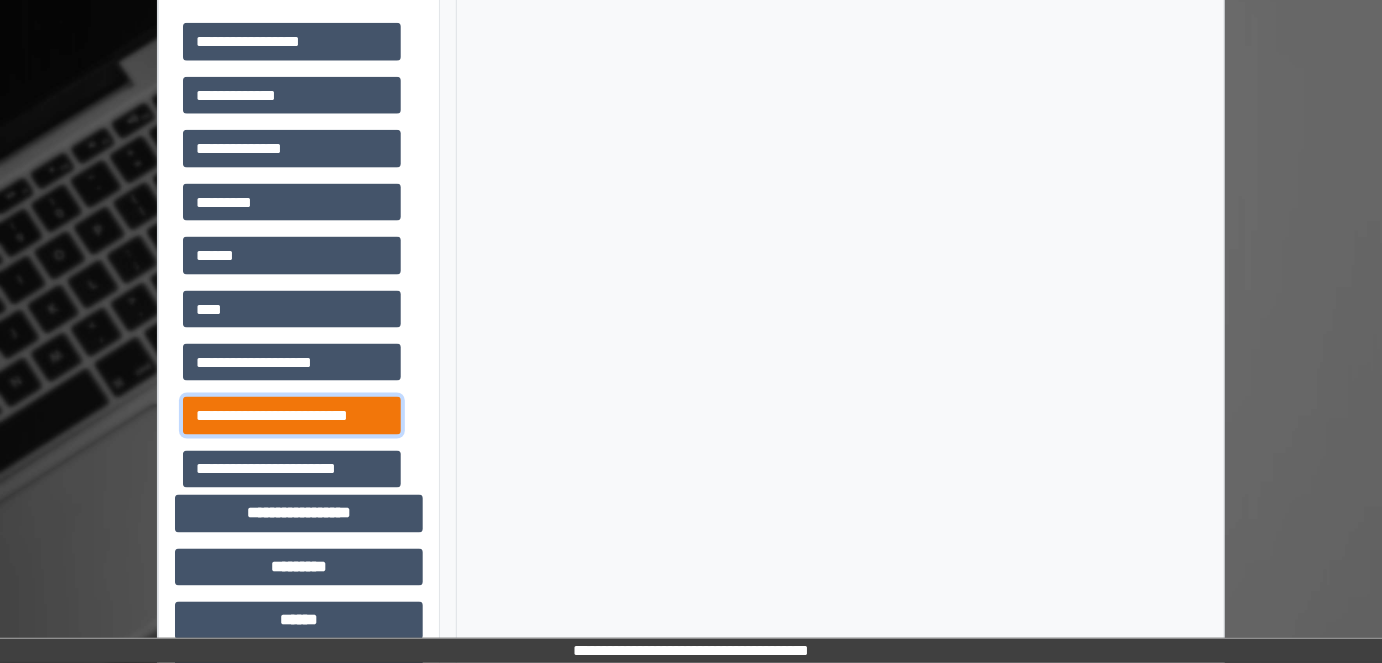 click on "**********" at bounding box center (292, 415) 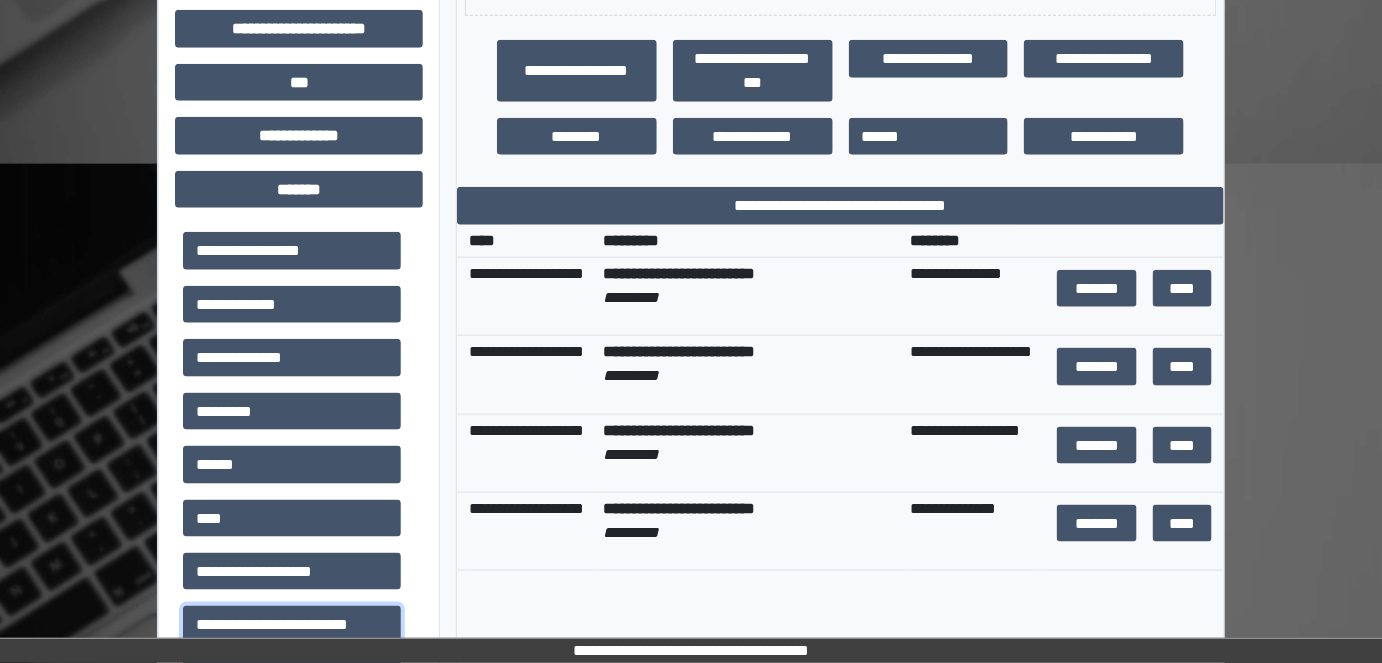 scroll, scrollTop: 636, scrollLeft: 0, axis: vertical 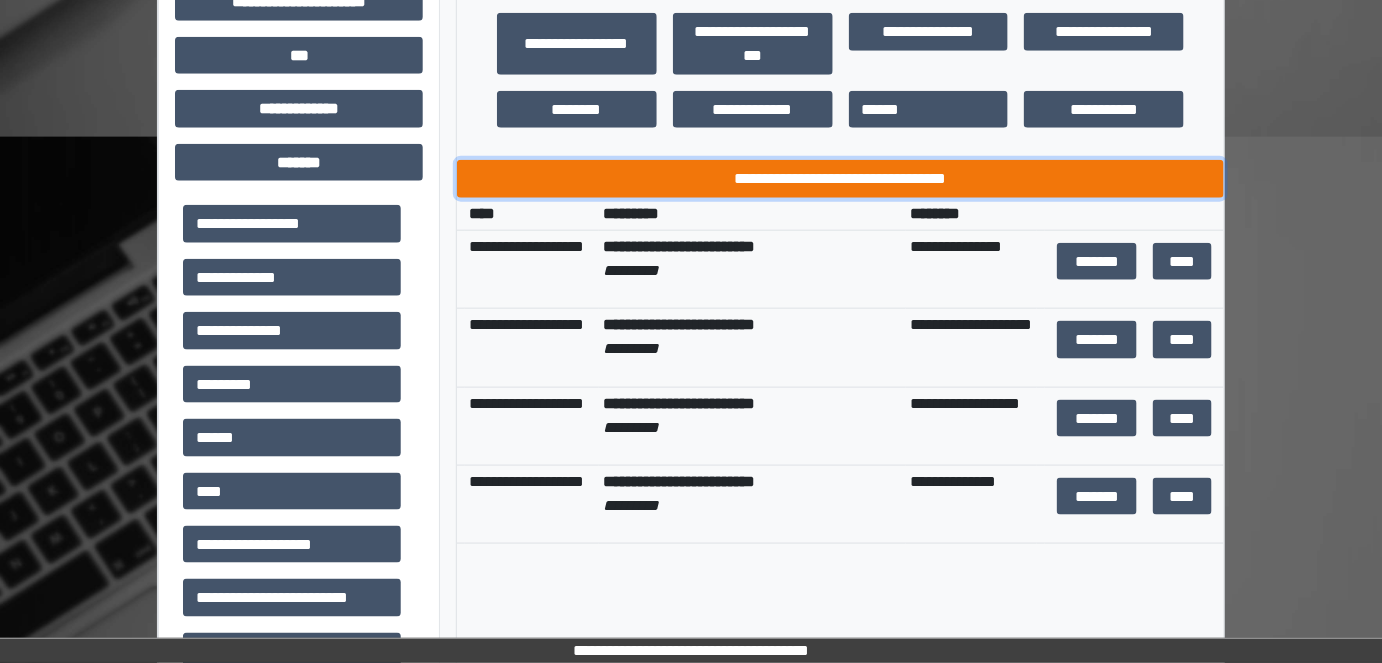 click on "**********" at bounding box center (841, 178) 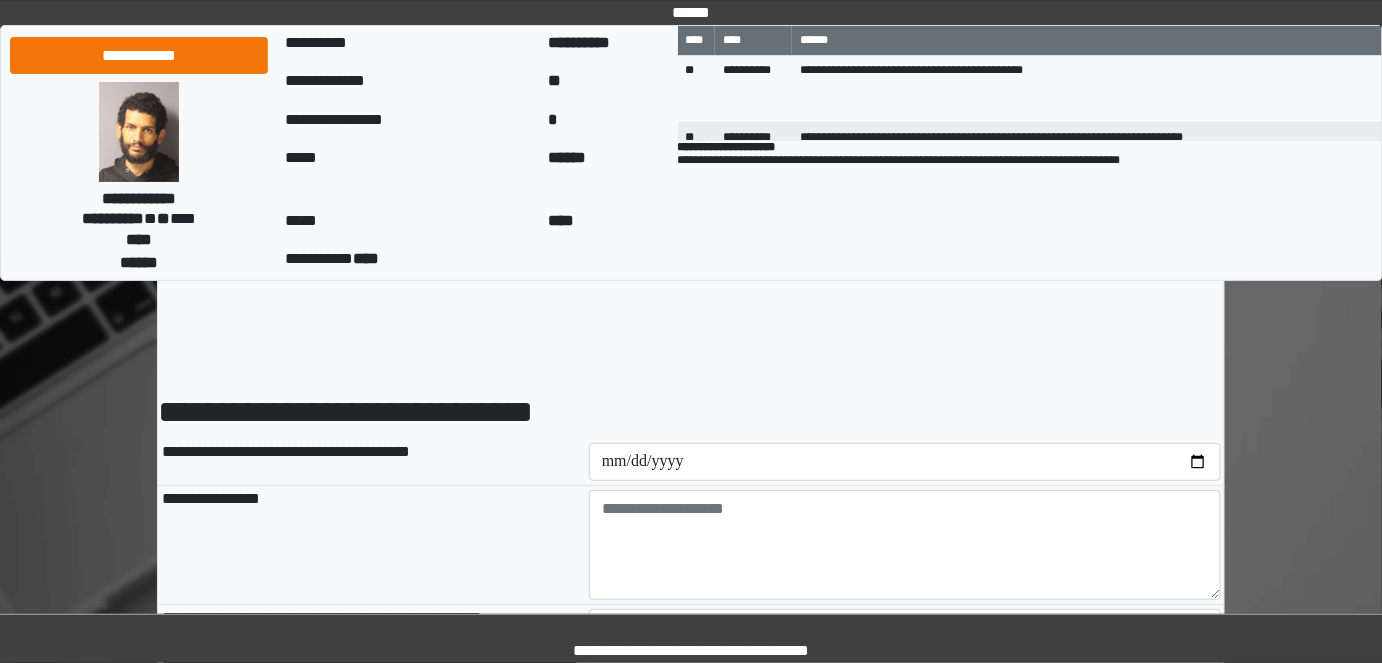 scroll, scrollTop: 0, scrollLeft: 0, axis: both 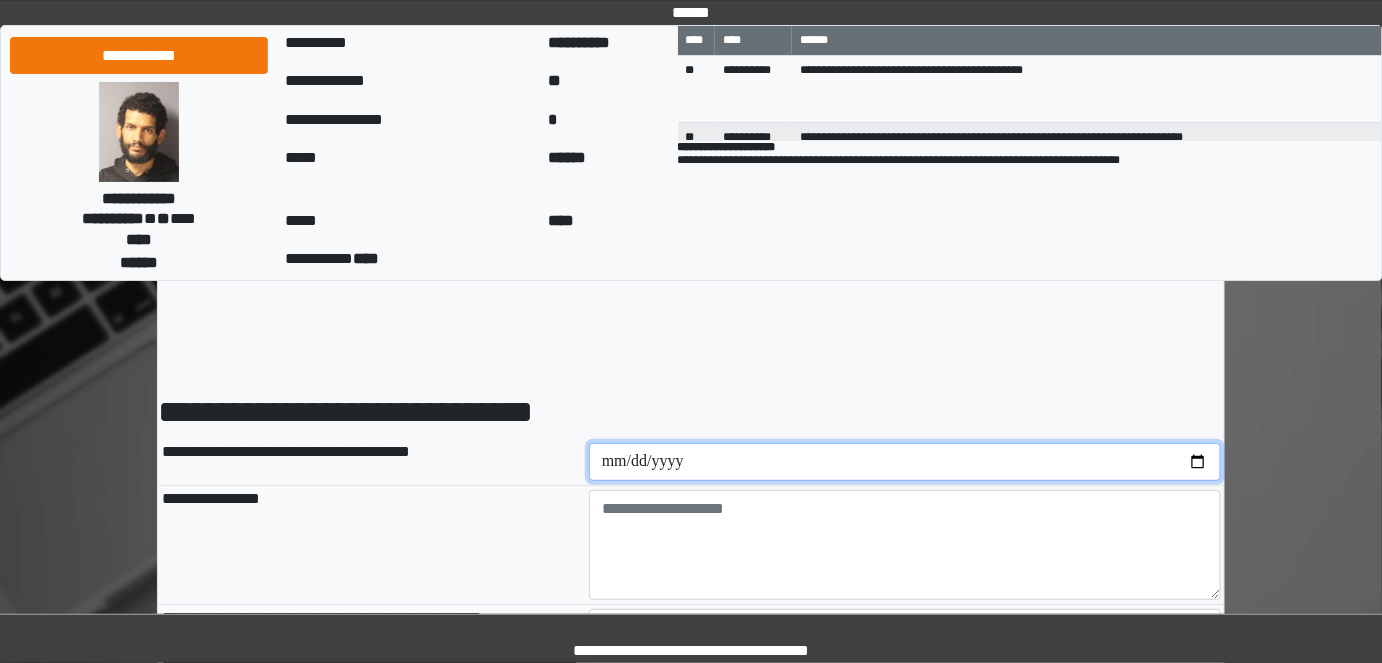 click at bounding box center (905, 462) 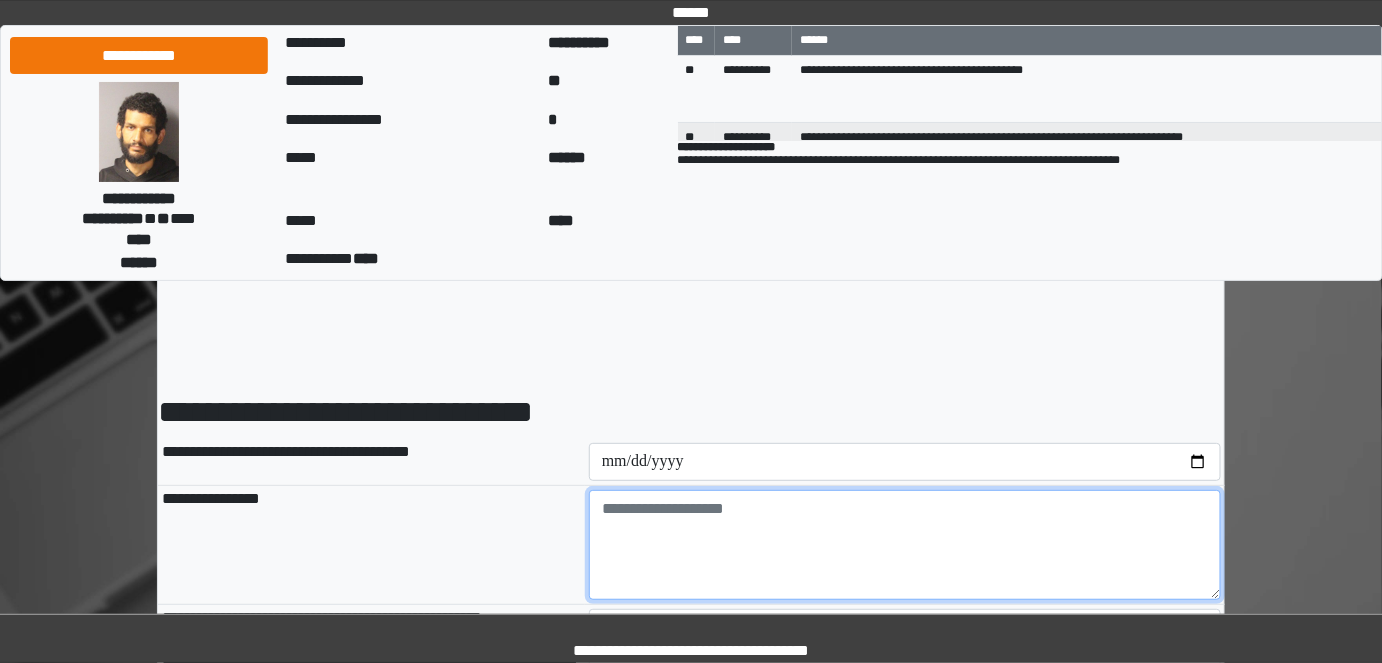 click at bounding box center [905, 545] 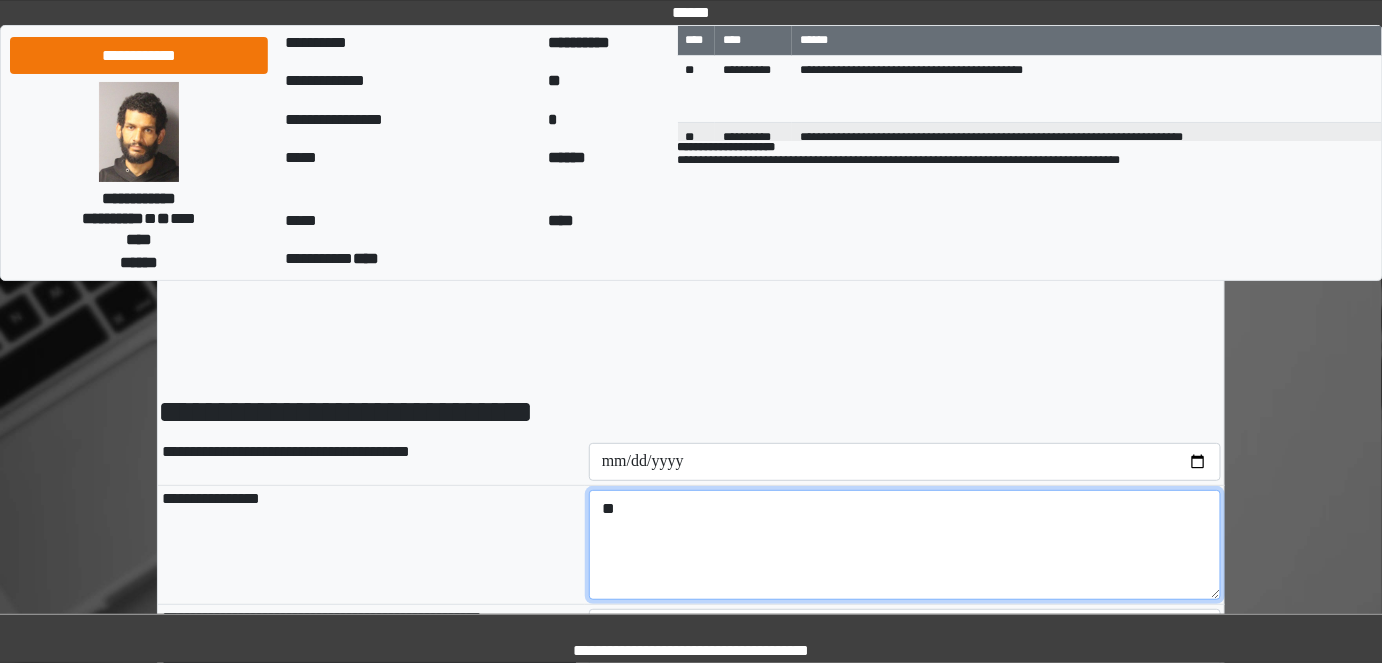 type on "*" 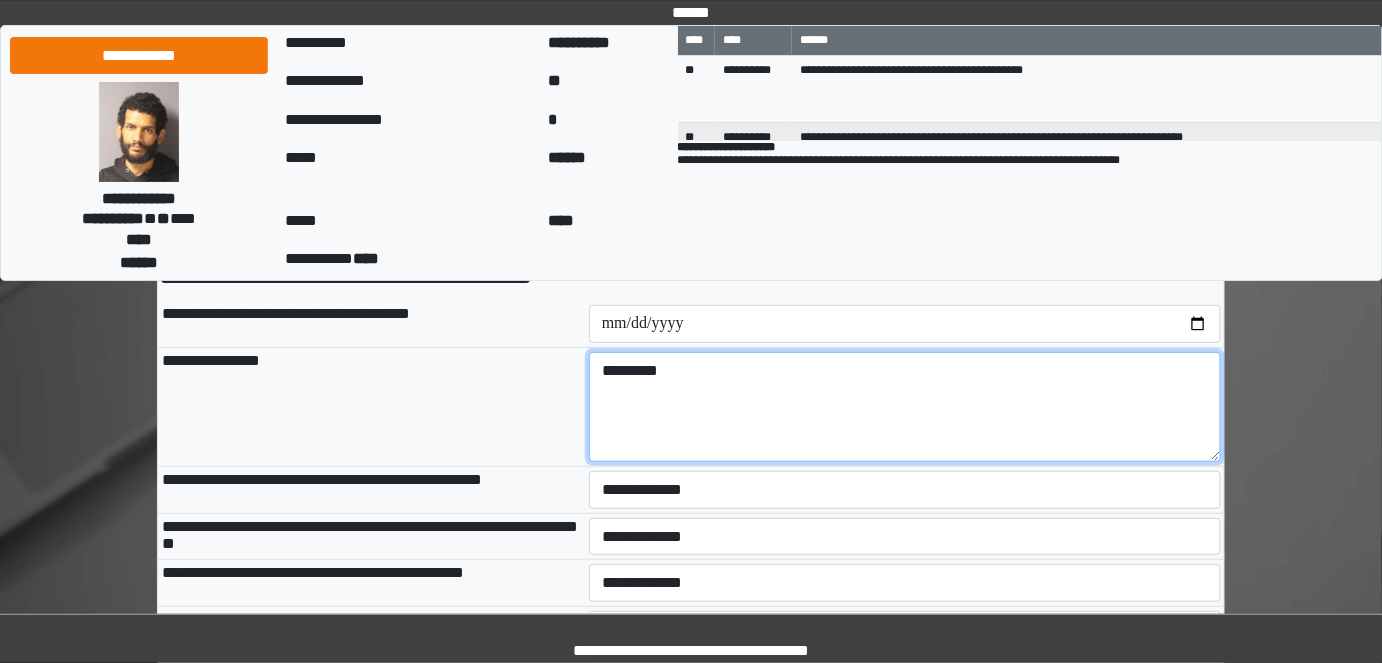 scroll, scrollTop: 272, scrollLeft: 0, axis: vertical 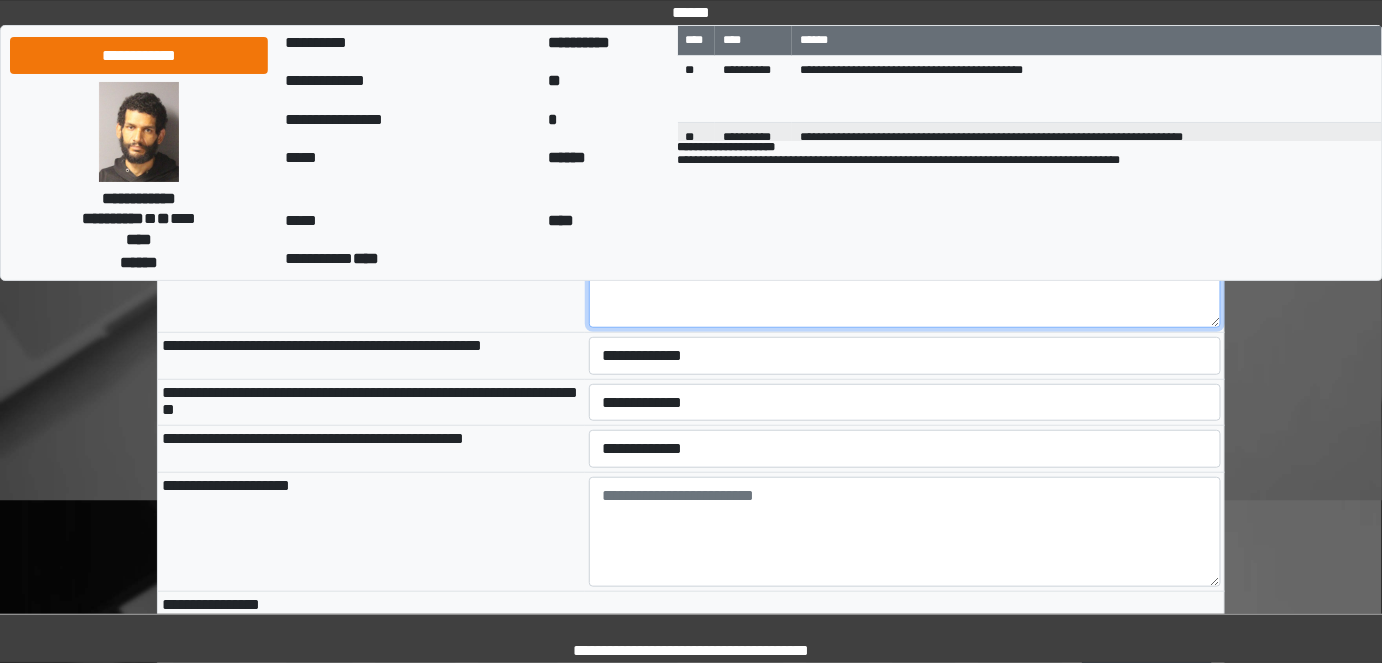 type on "*********" 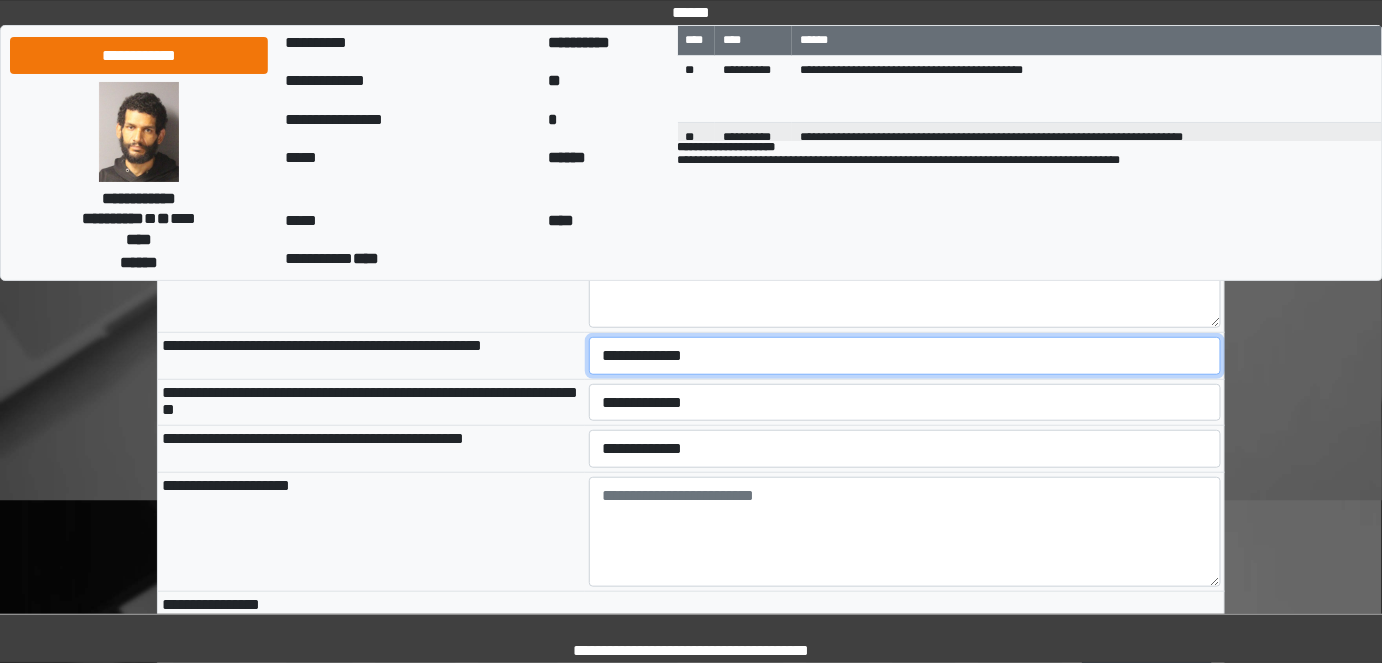 drag, startPoint x: 706, startPoint y: 355, endPoint x: 696, endPoint y: 360, distance: 11.18034 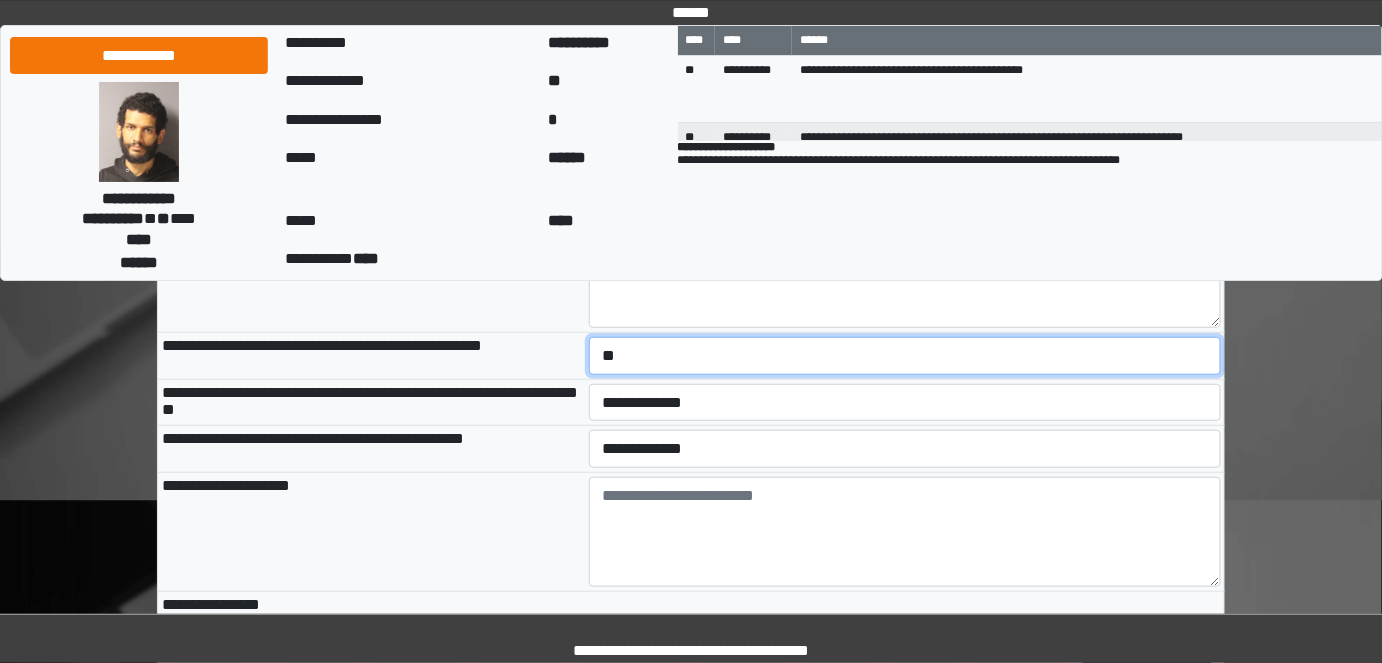 click on "**********" at bounding box center (905, 355) 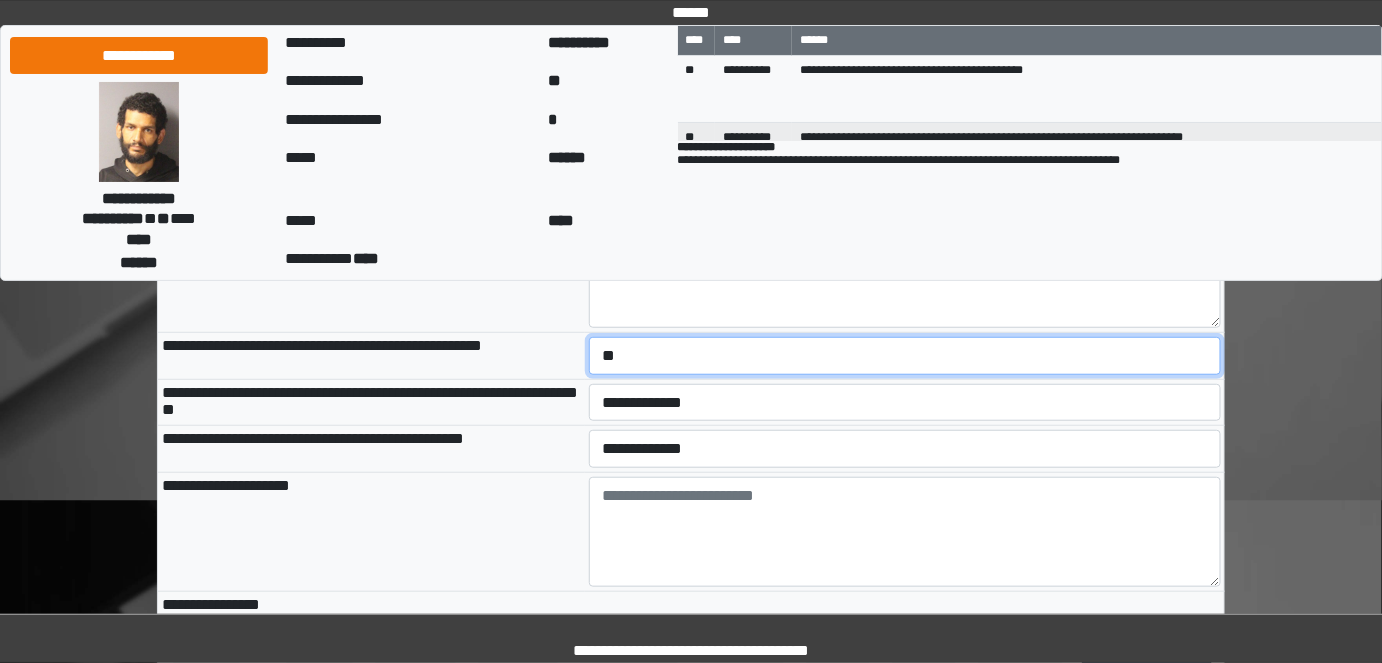 click on "**********" at bounding box center [905, 355] 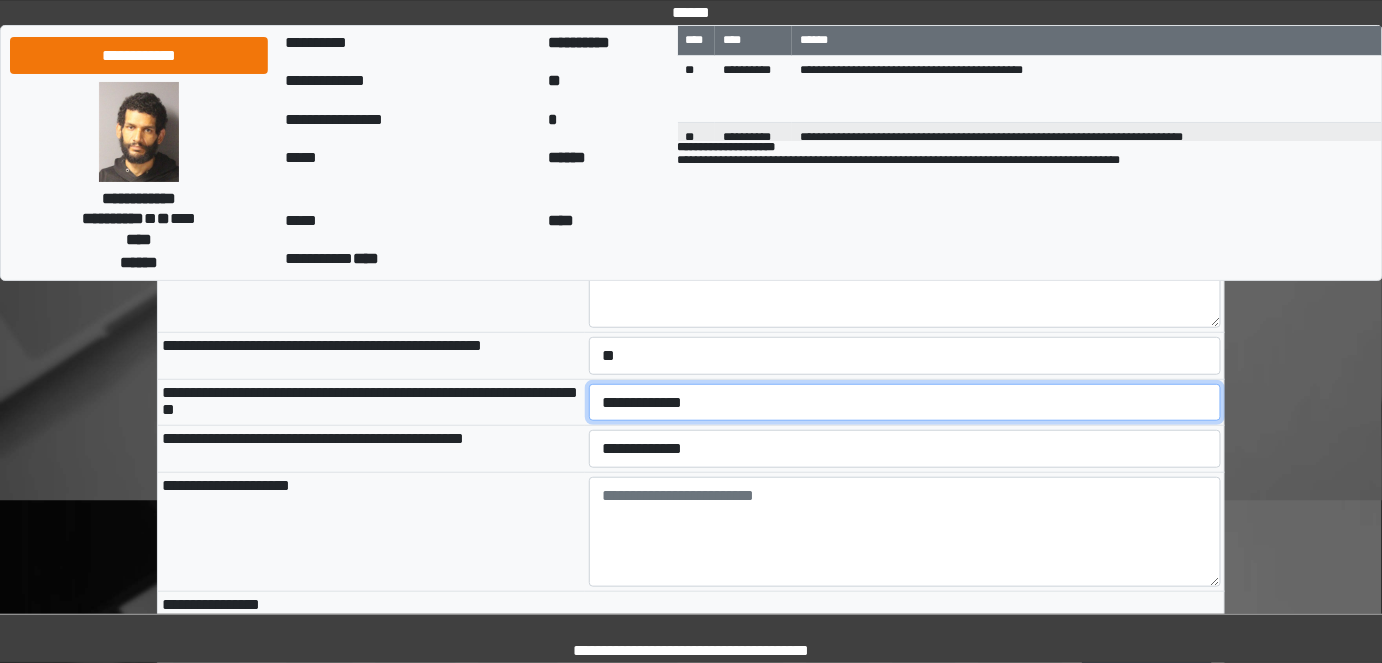 click on "**********" at bounding box center [905, 402] 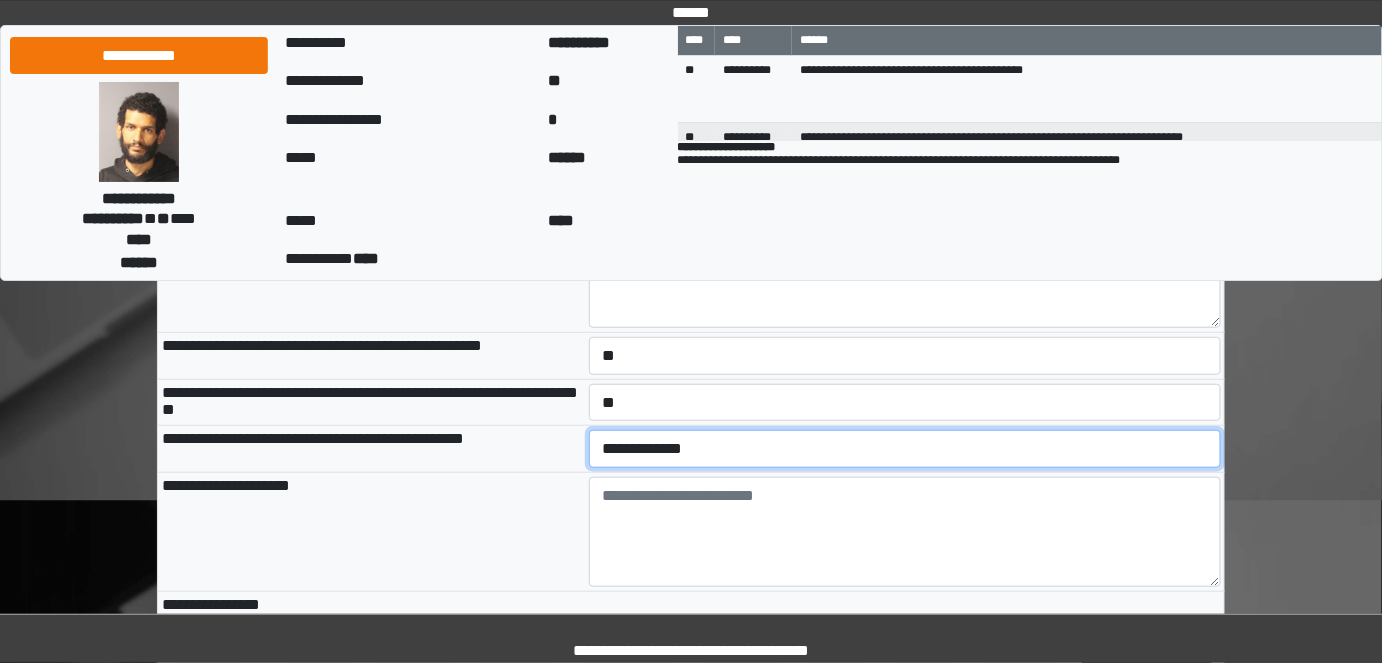 click on "**********" at bounding box center (905, 448) 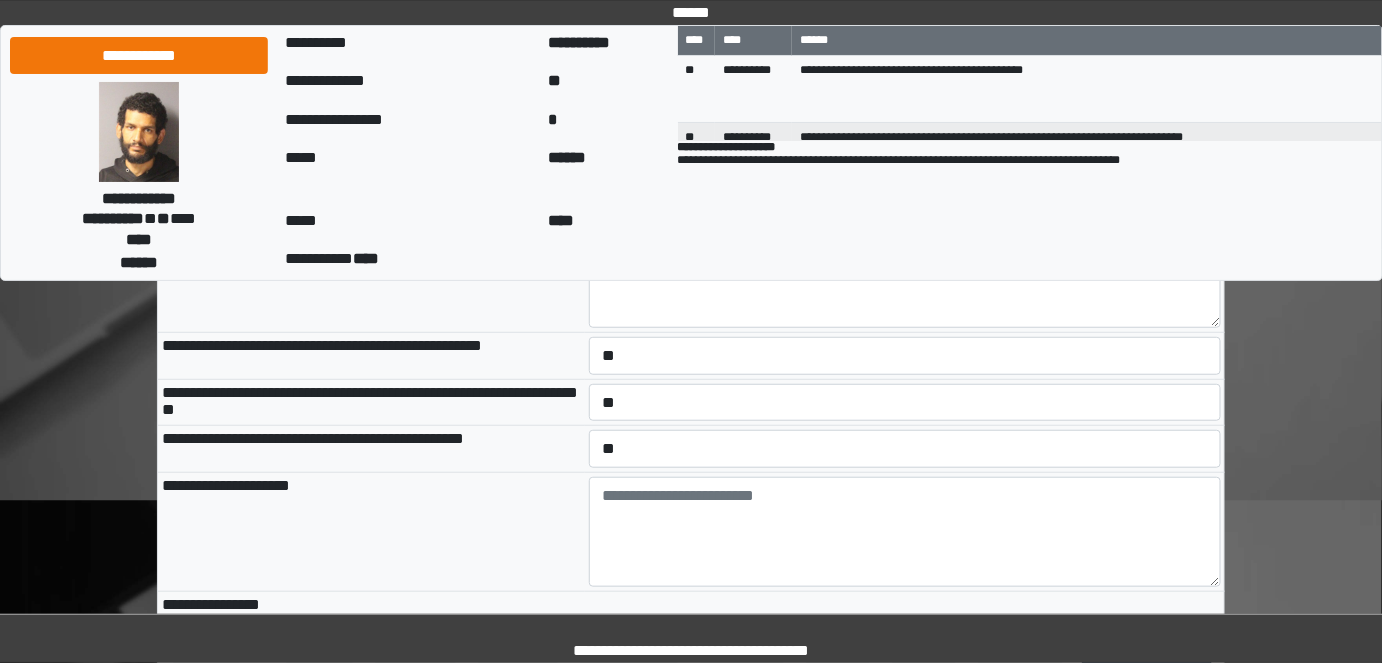 click on "**********" at bounding box center [371, 531] 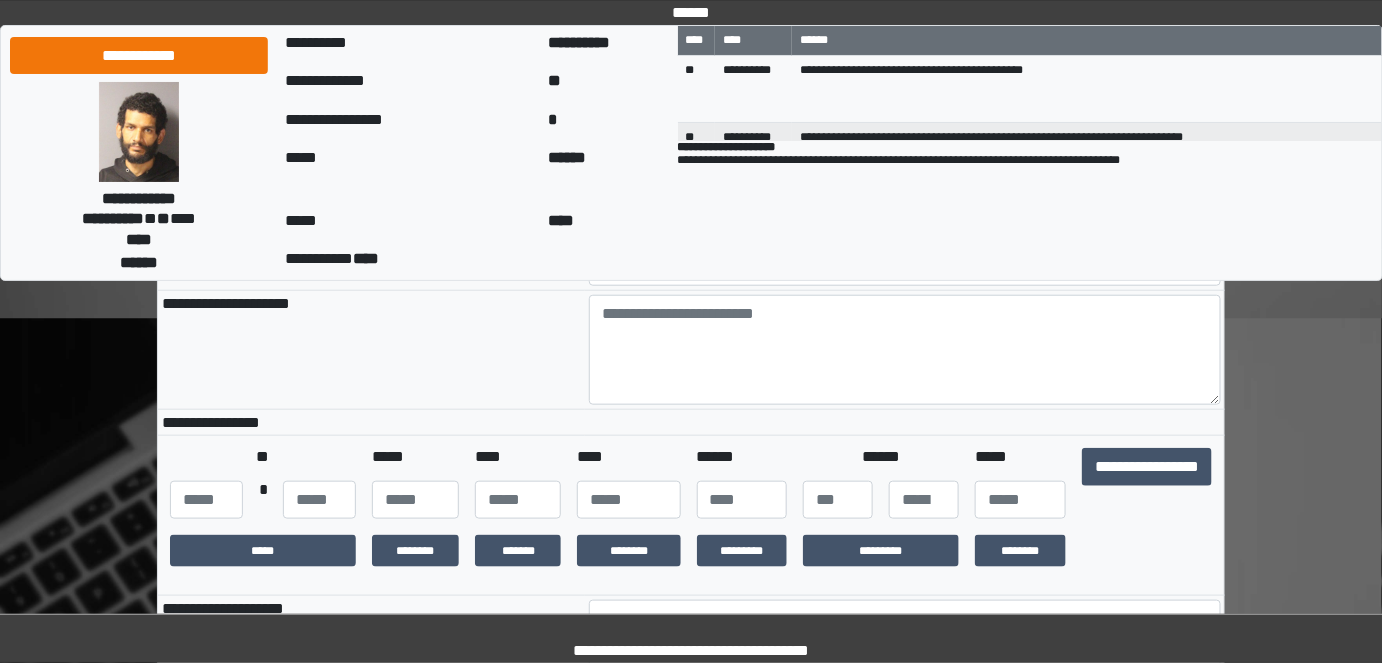 scroll, scrollTop: 363, scrollLeft: 0, axis: vertical 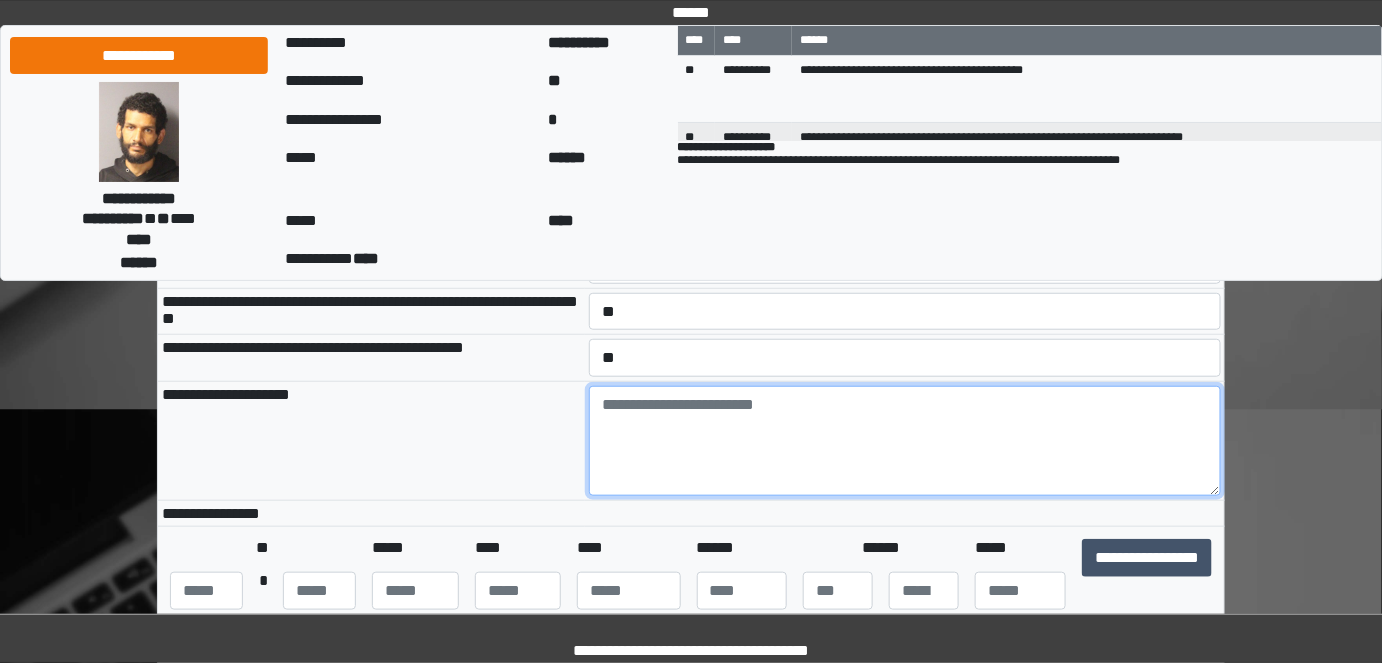 click at bounding box center [905, 441] 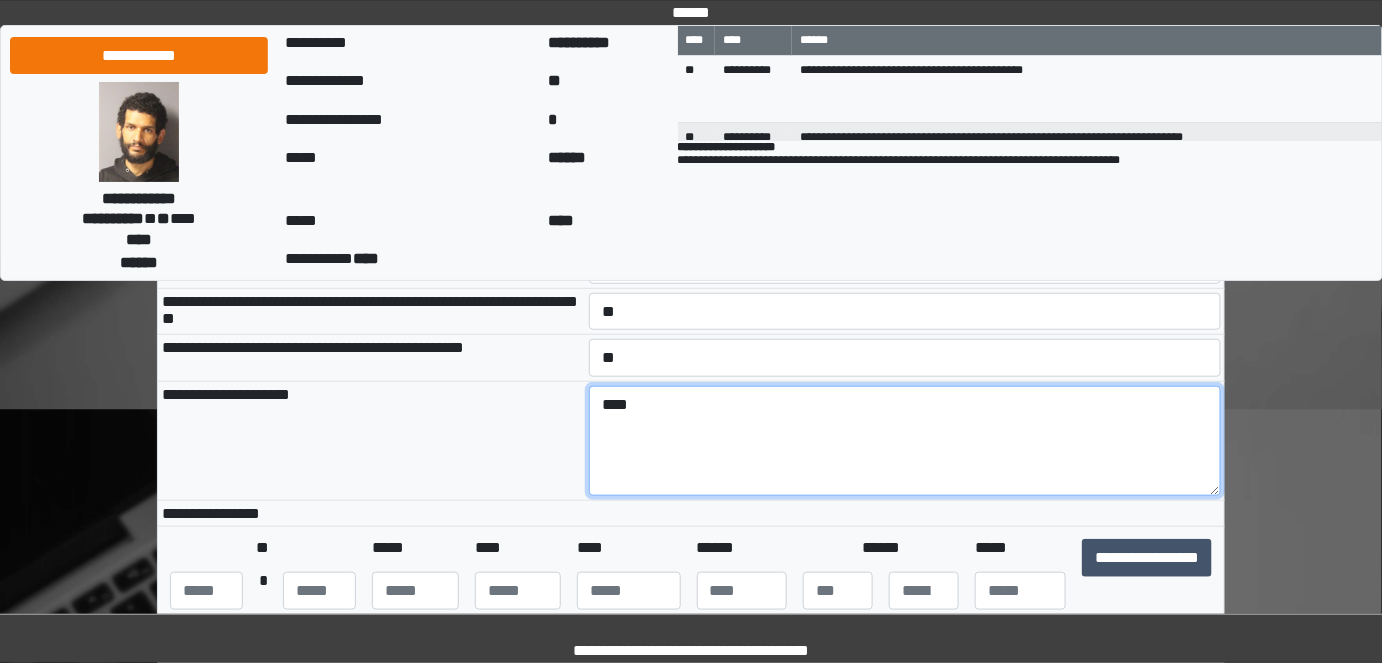 scroll, scrollTop: 454, scrollLeft: 0, axis: vertical 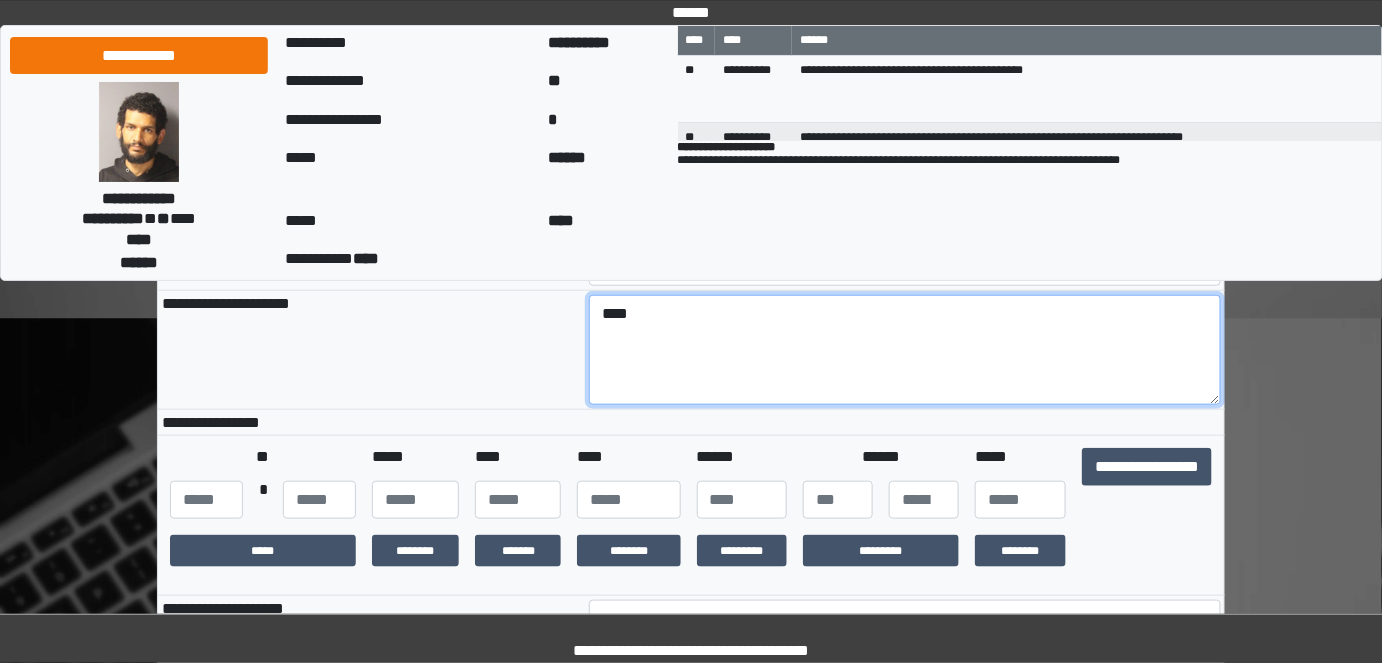 type on "****" 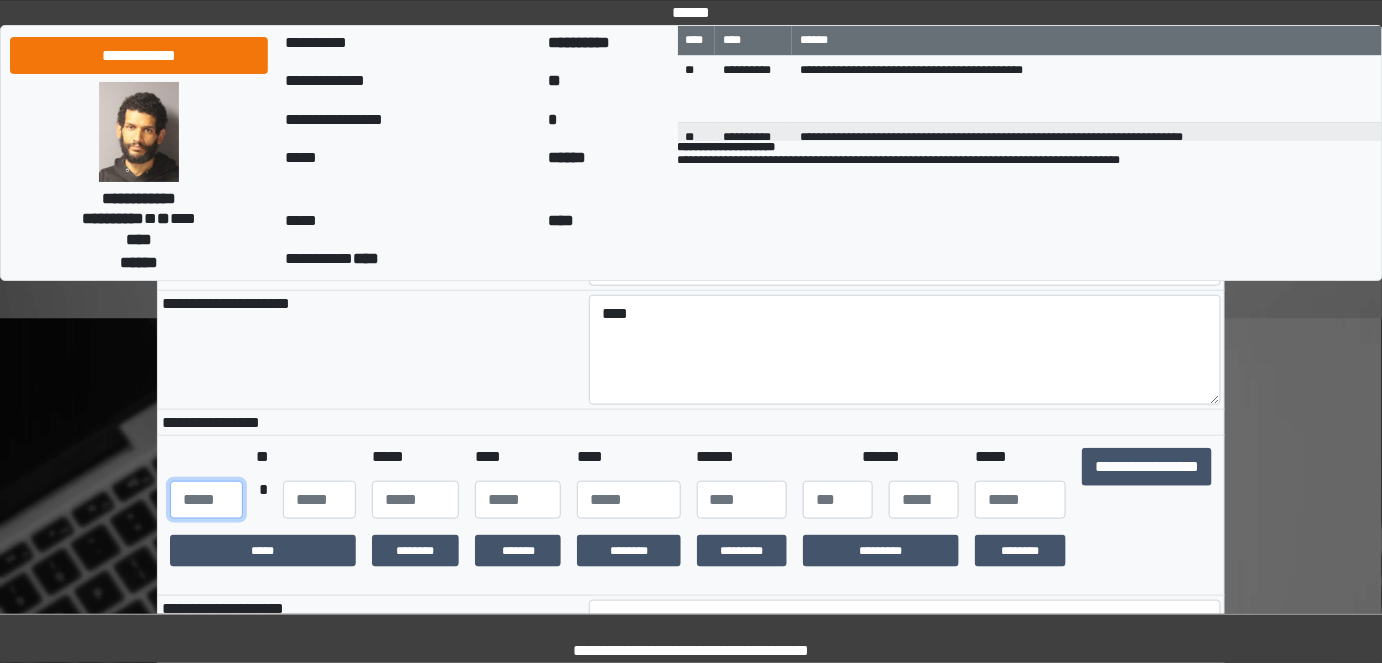 click at bounding box center [206, 500] 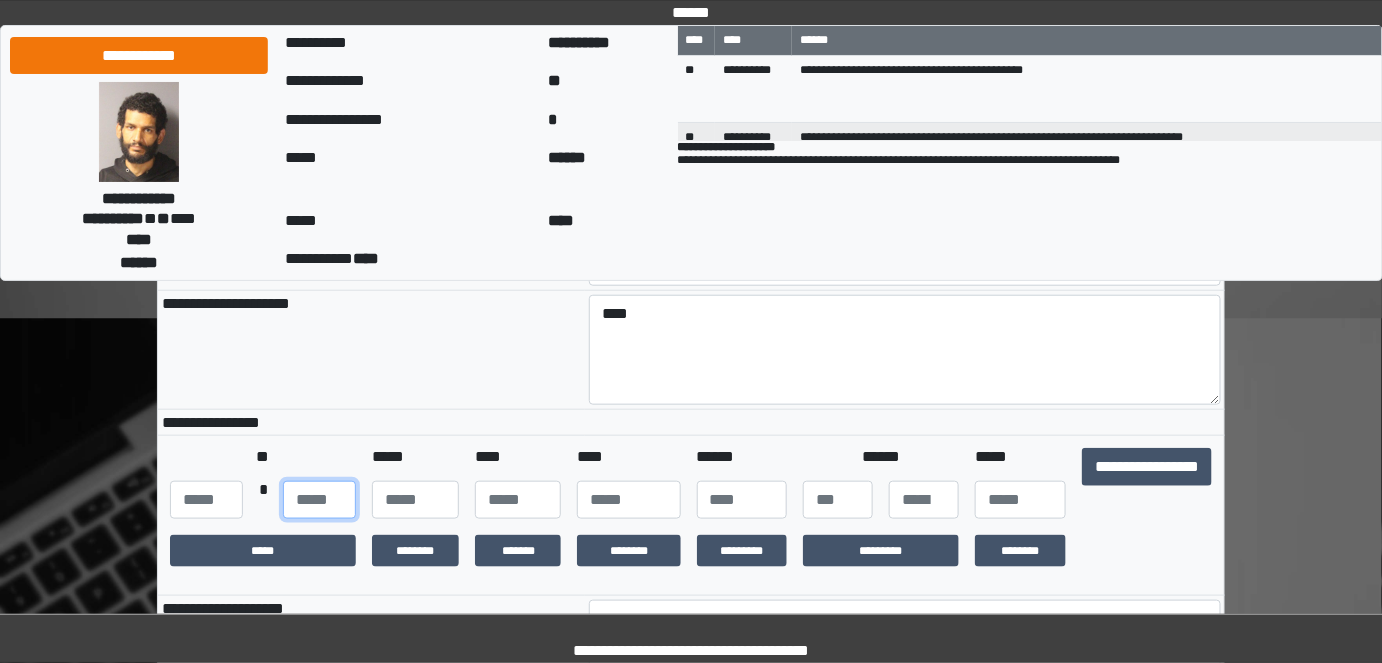 type on "**" 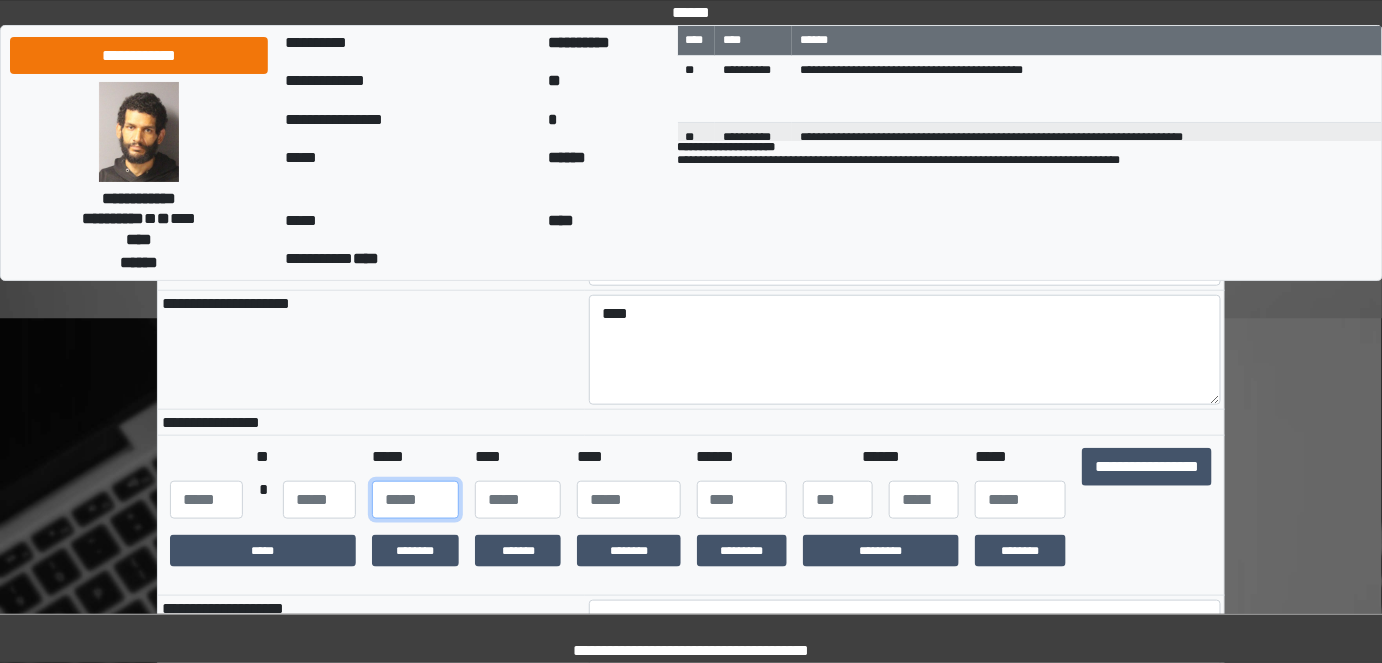 type on "**" 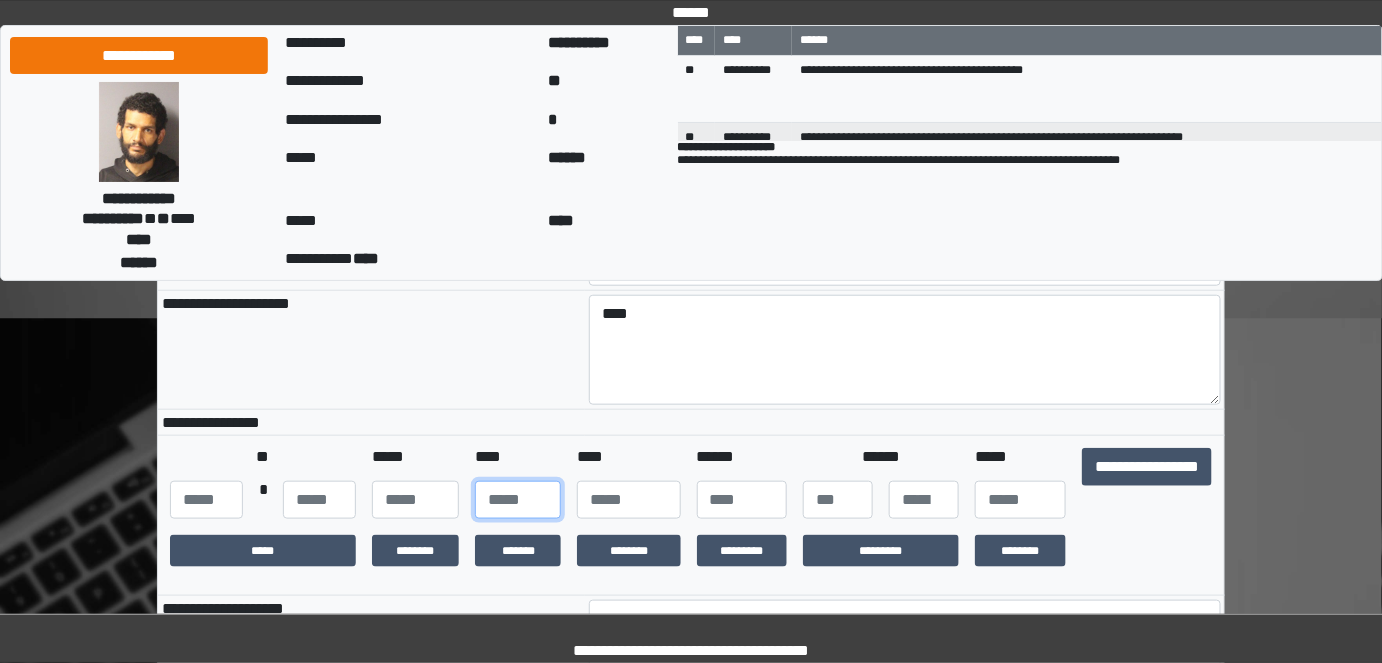 type on "**" 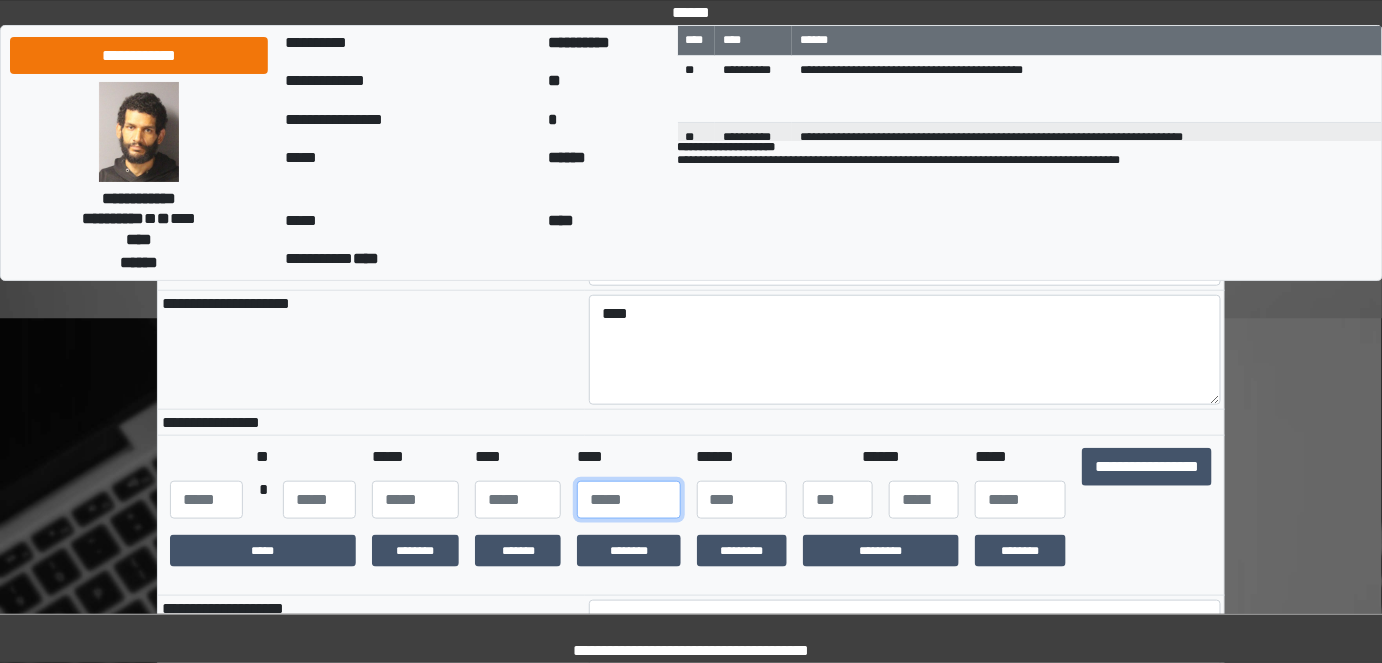 type on "****" 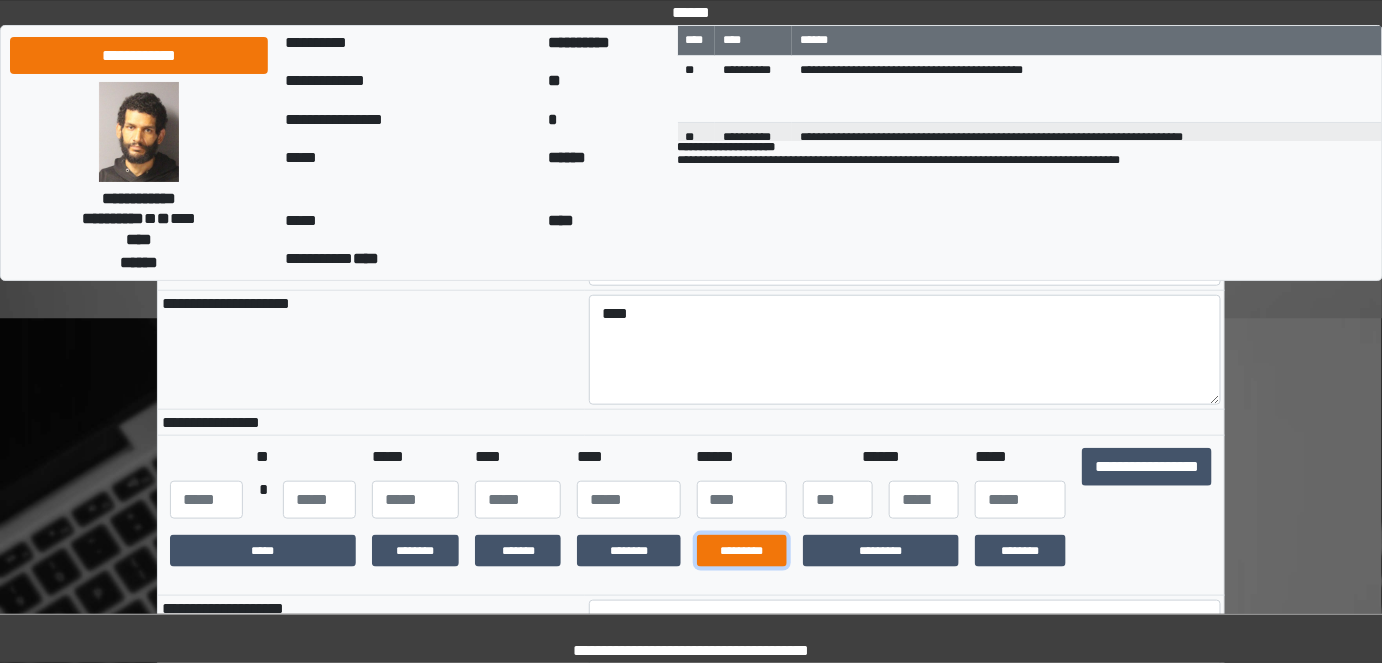 click on "*********" at bounding box center (742, 551) 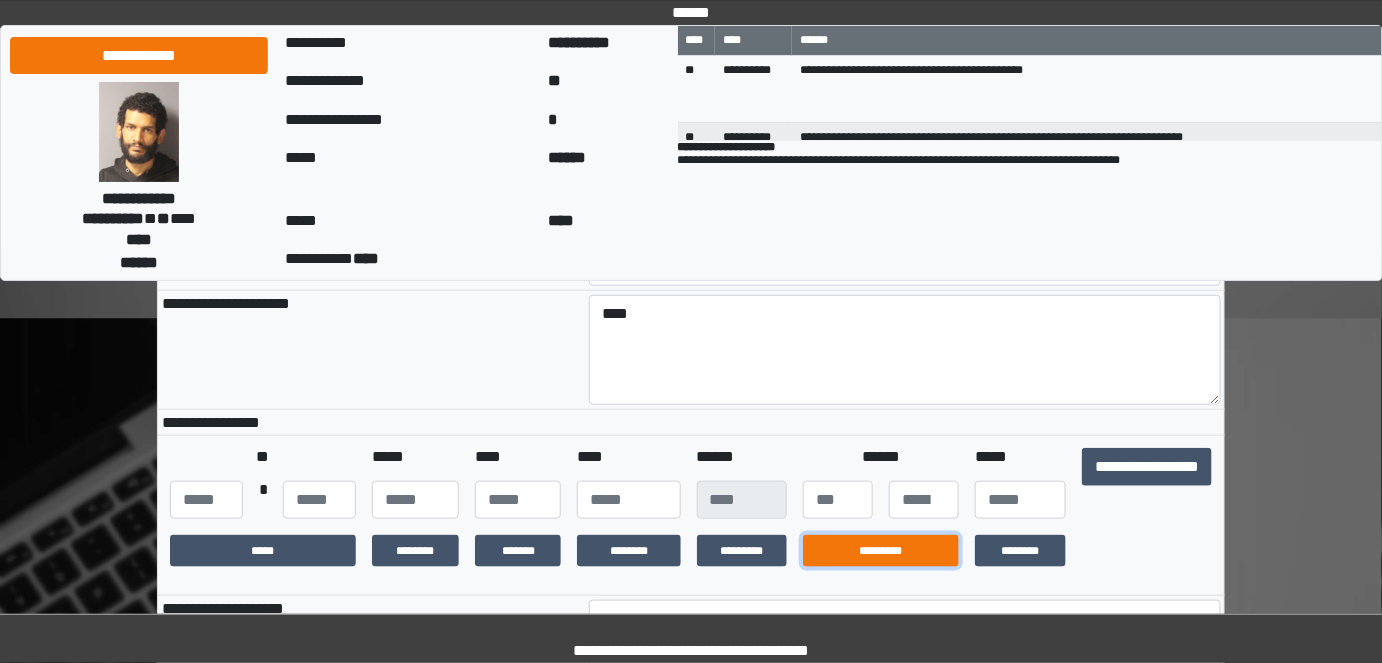 click on "*********" at bounding box center [881, 551] 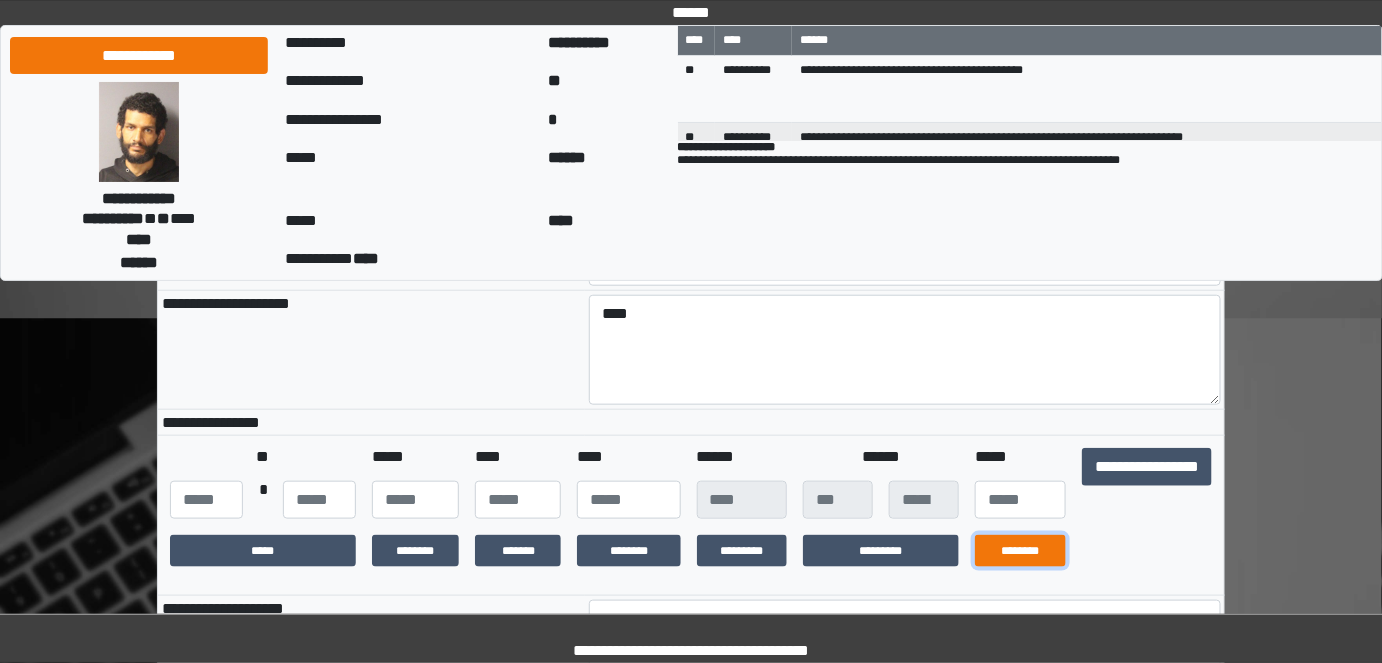 click on "********" at bounding box center (1020, 551) 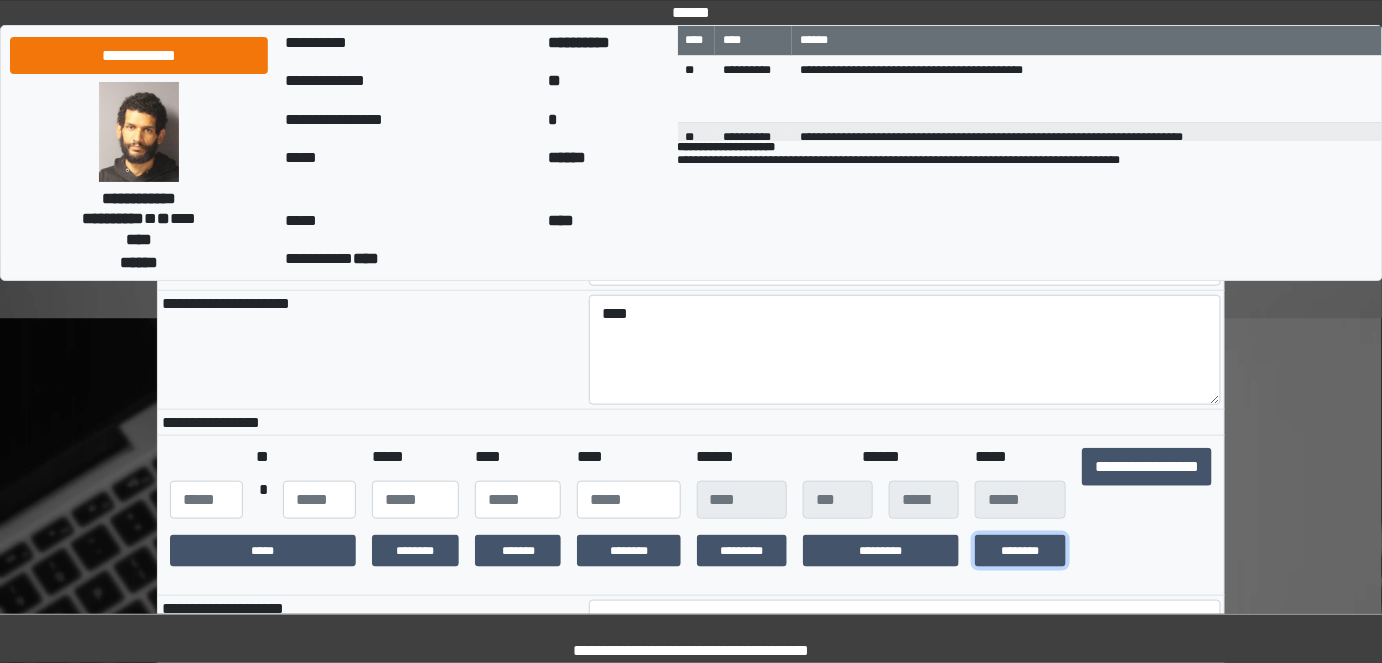 scroll, scrollTop: 636, scrollLeft: 0, axis: vertical 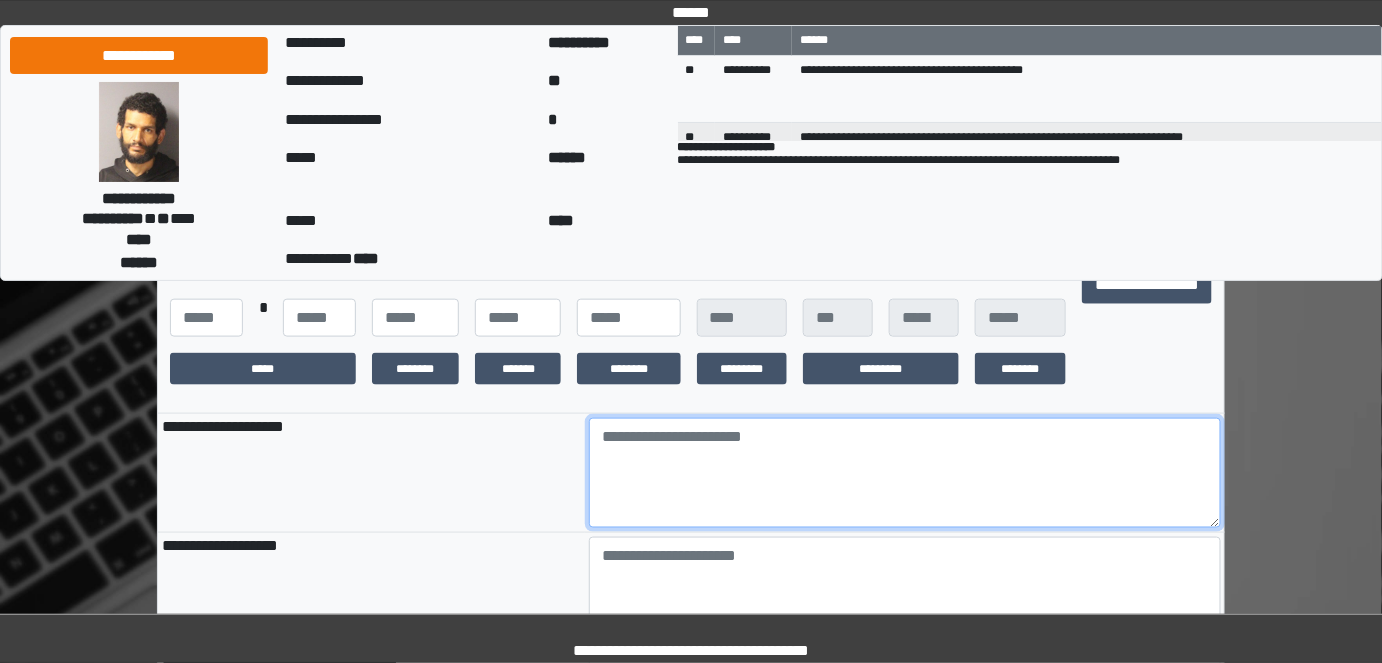 click at bounding box center [905, 473] 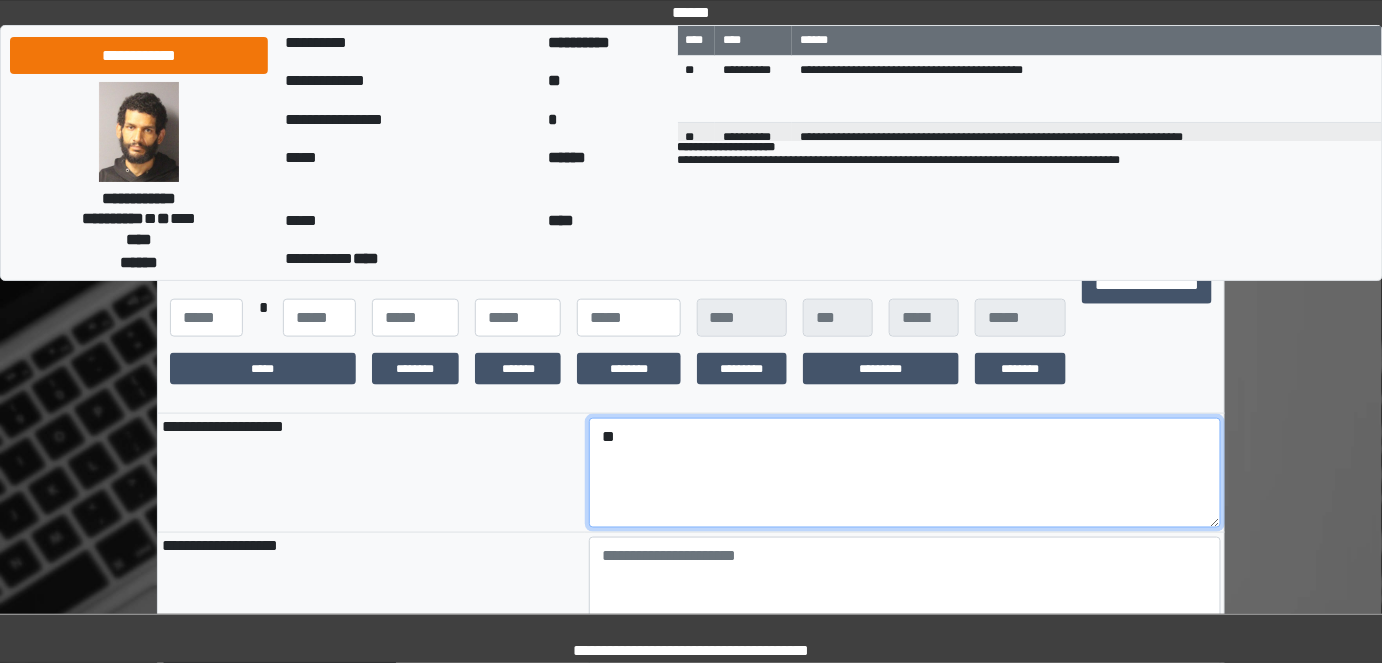 type on "*" 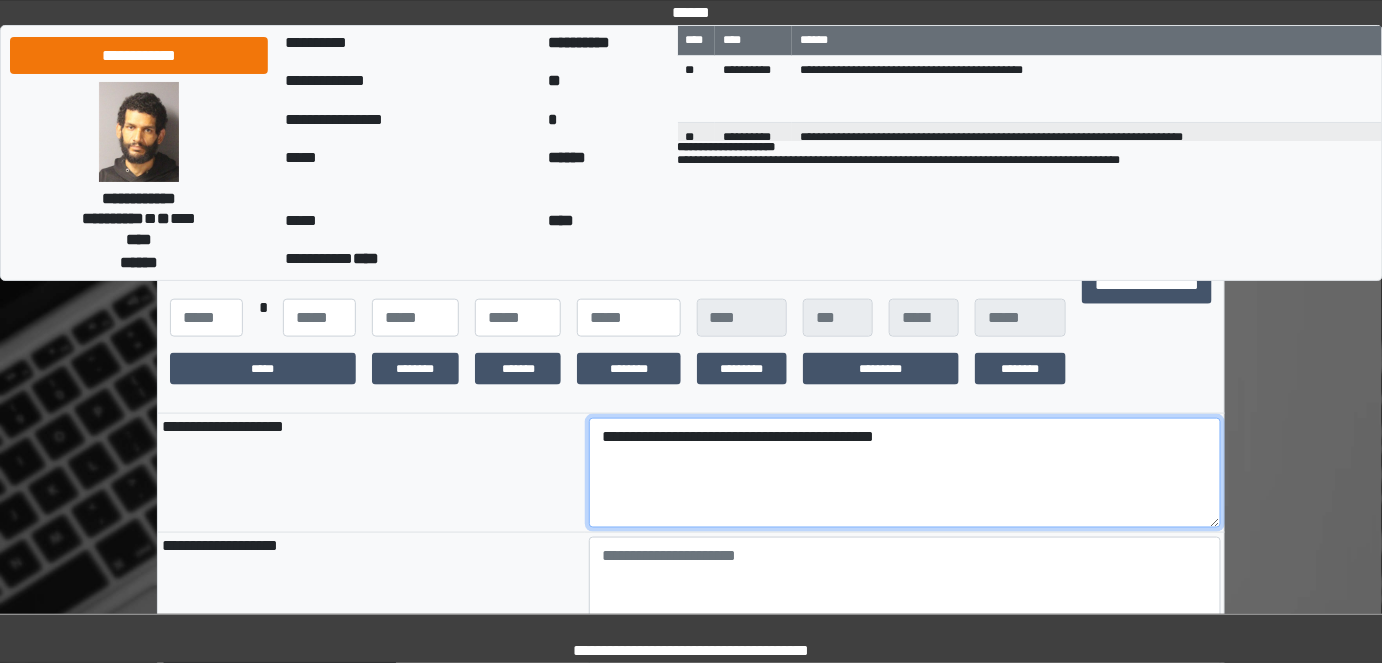click on "**********" at bounding box center [905, 473] 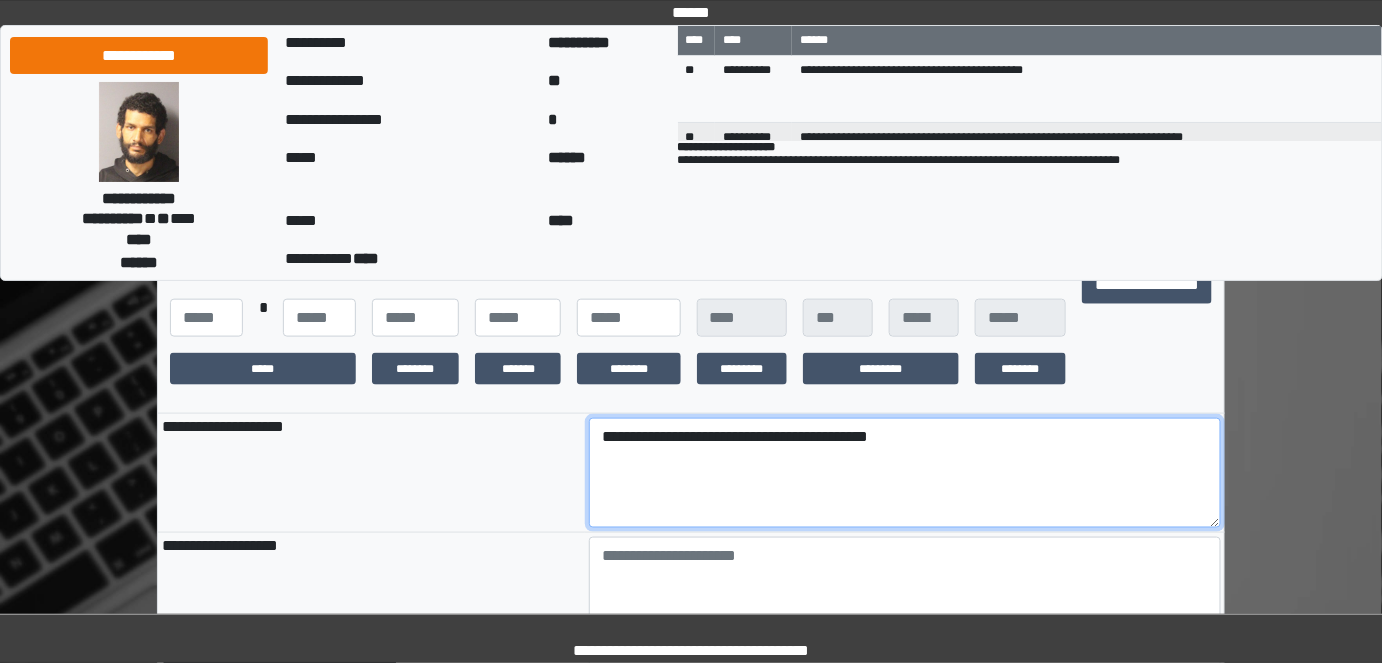 click on "**********" at bounding box center (905, 473) 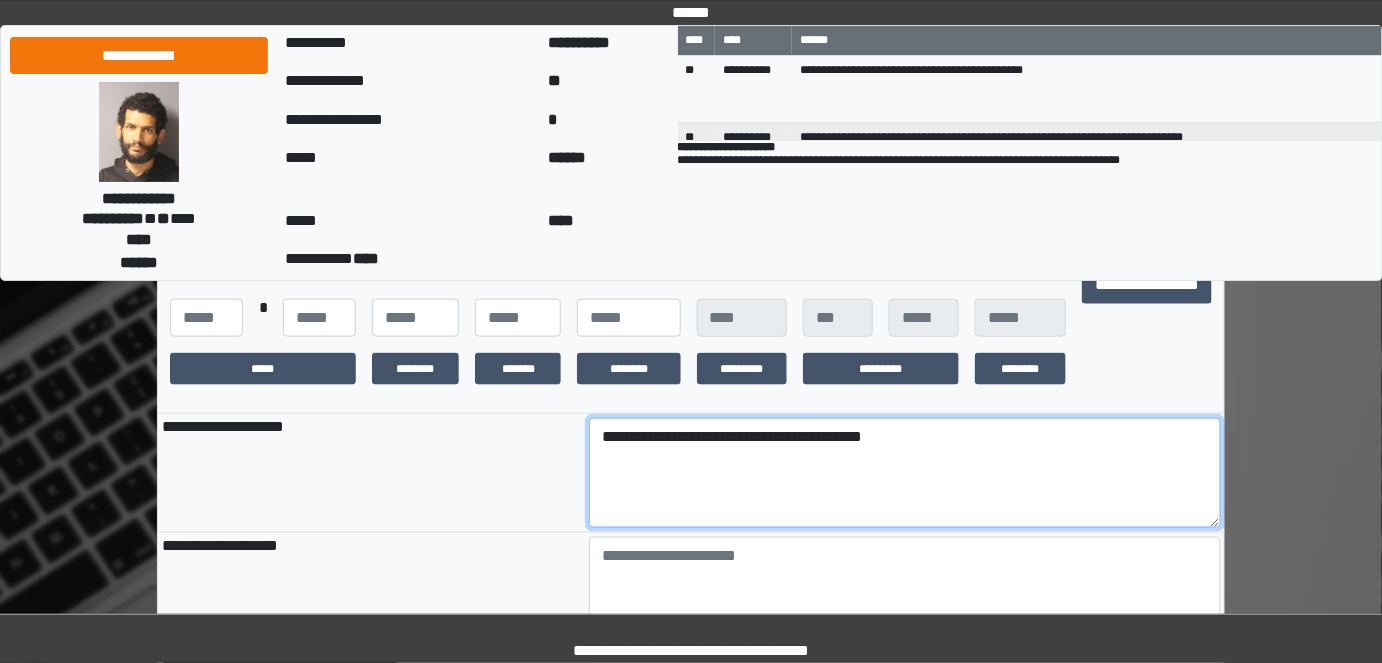 click on "**********" at bounding box center [905, 473] 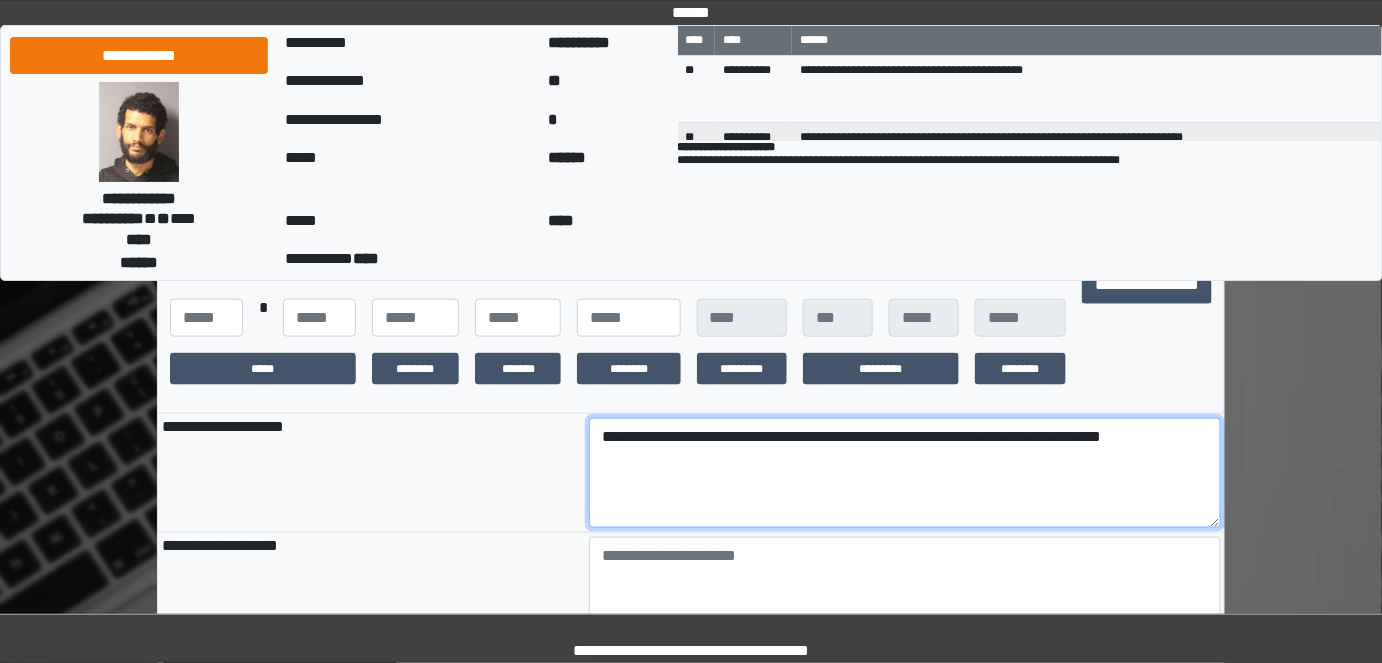 click on "**********" at bounding box center (905, 473) 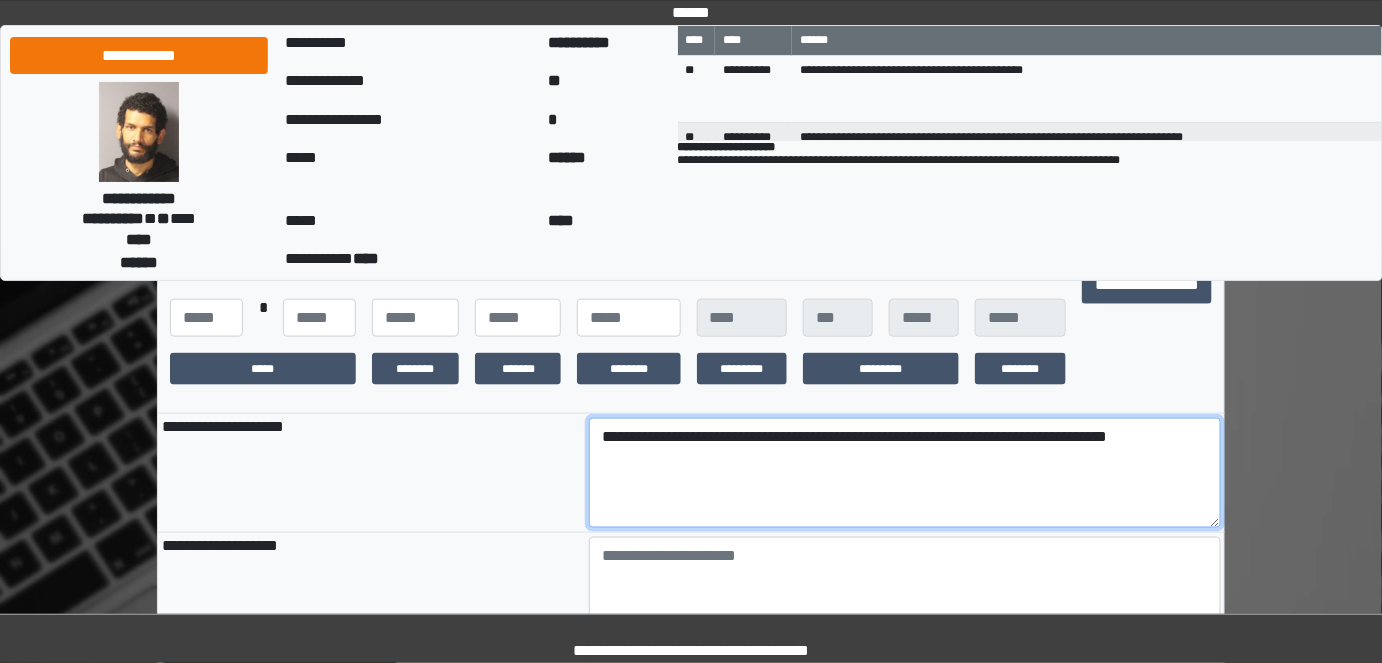 click on "**********" at bounding box center (905, 473) 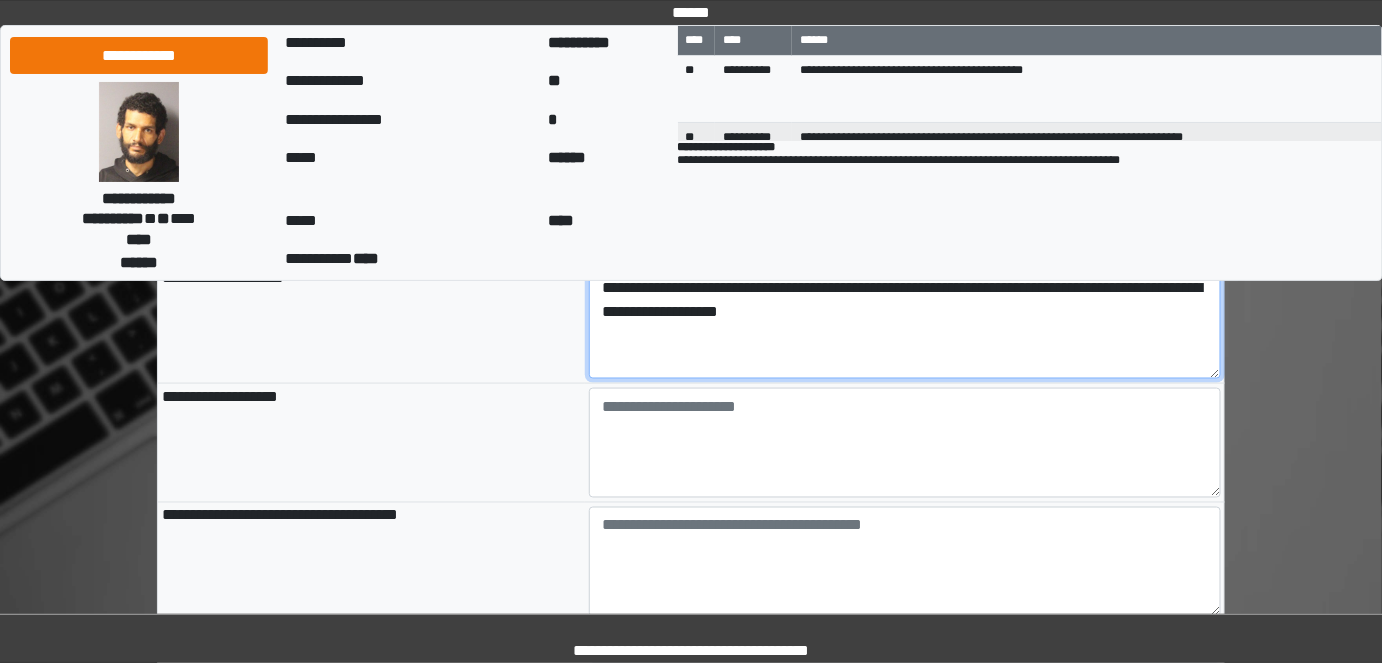 scroll, scrollTop: 818, scrollLeft: 0, axis: vertical 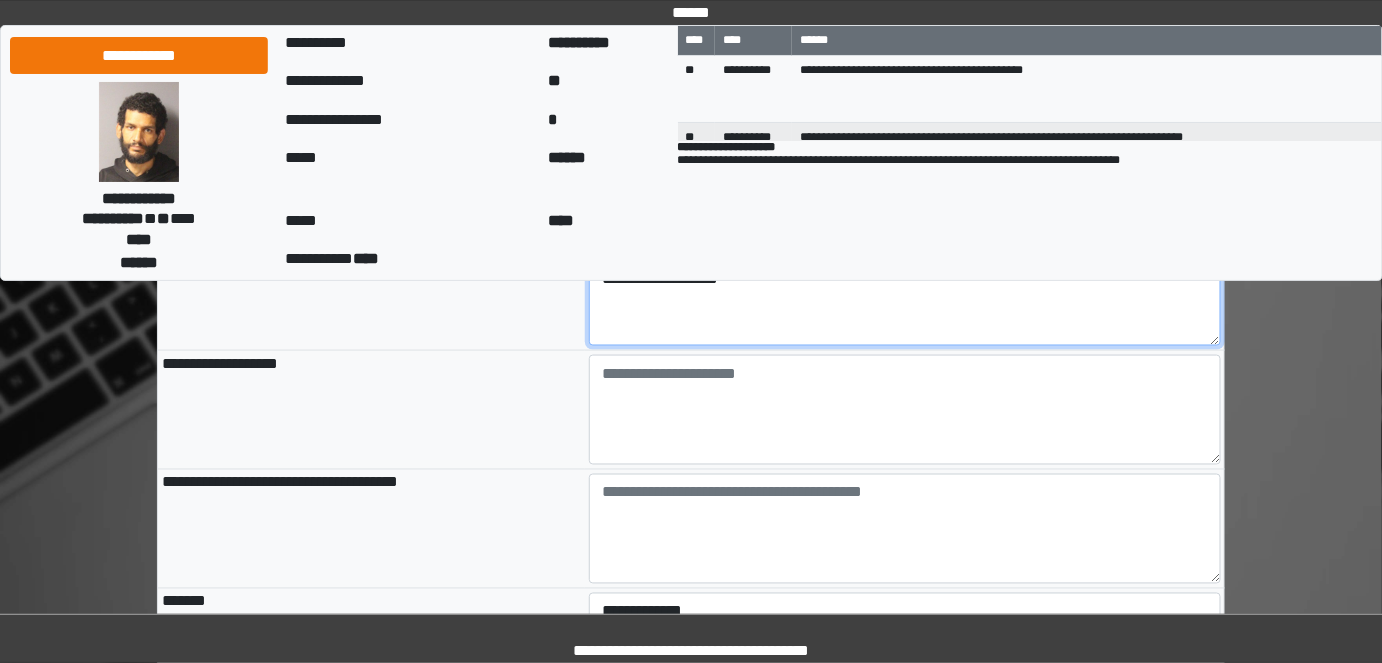type on "**********" 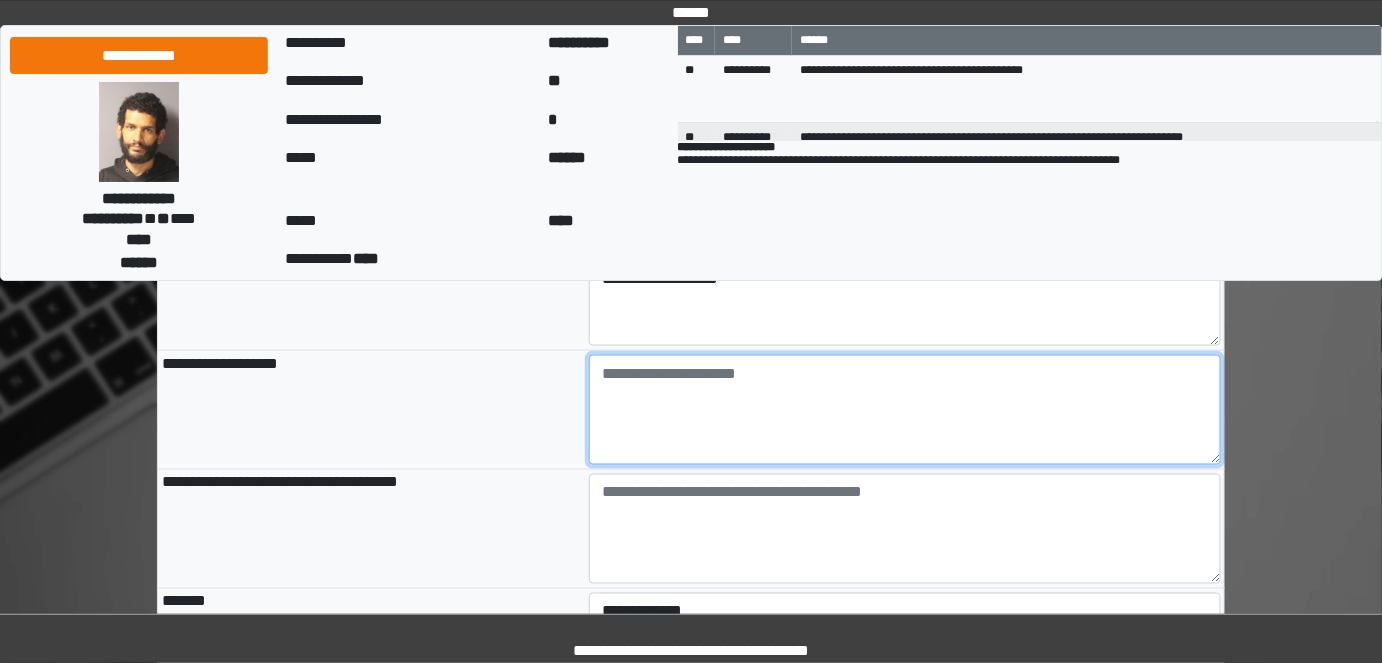 click at bounding box center (905, 410) 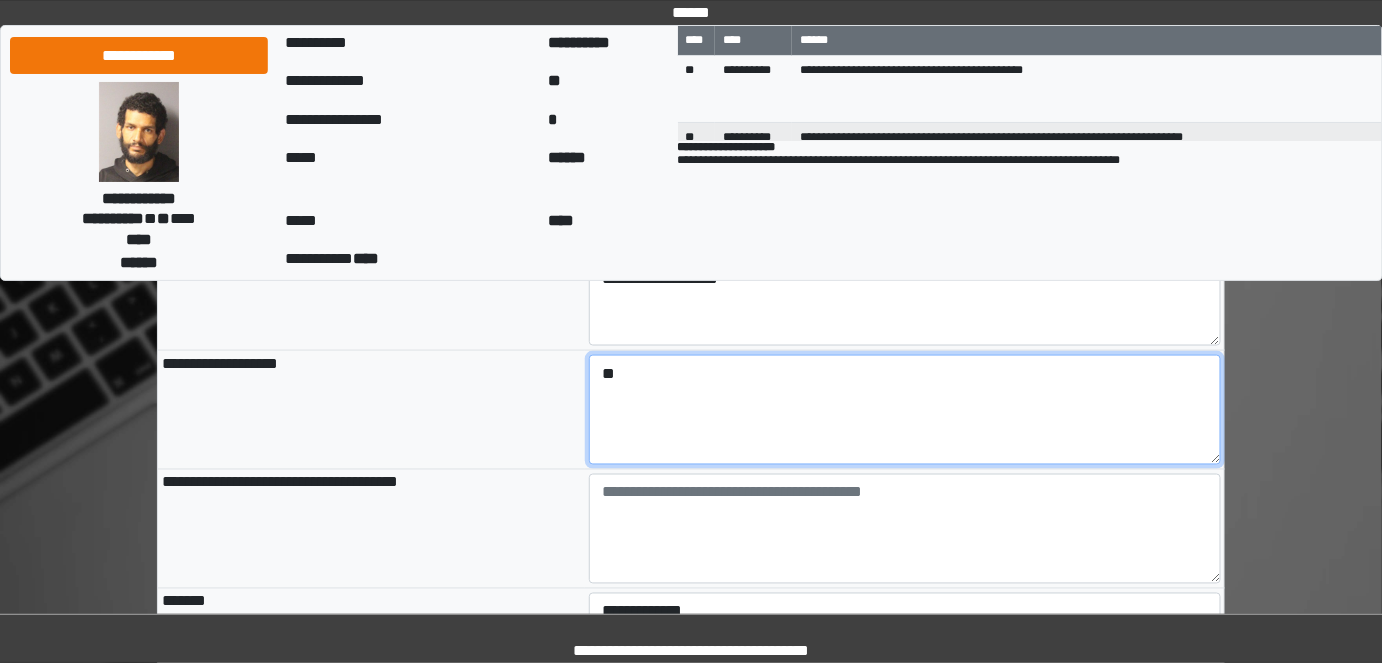 type on "*" 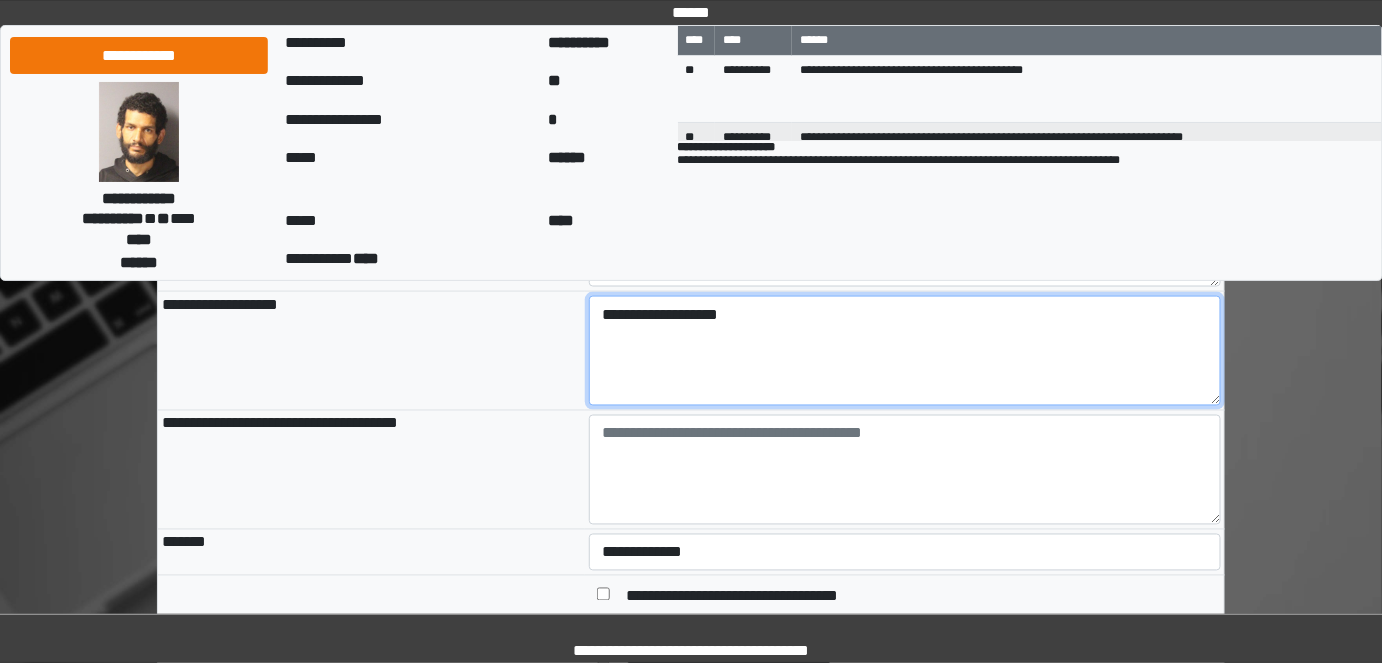 scroll, scrollTop: 909, scrollLeft: 0, axis: vertical 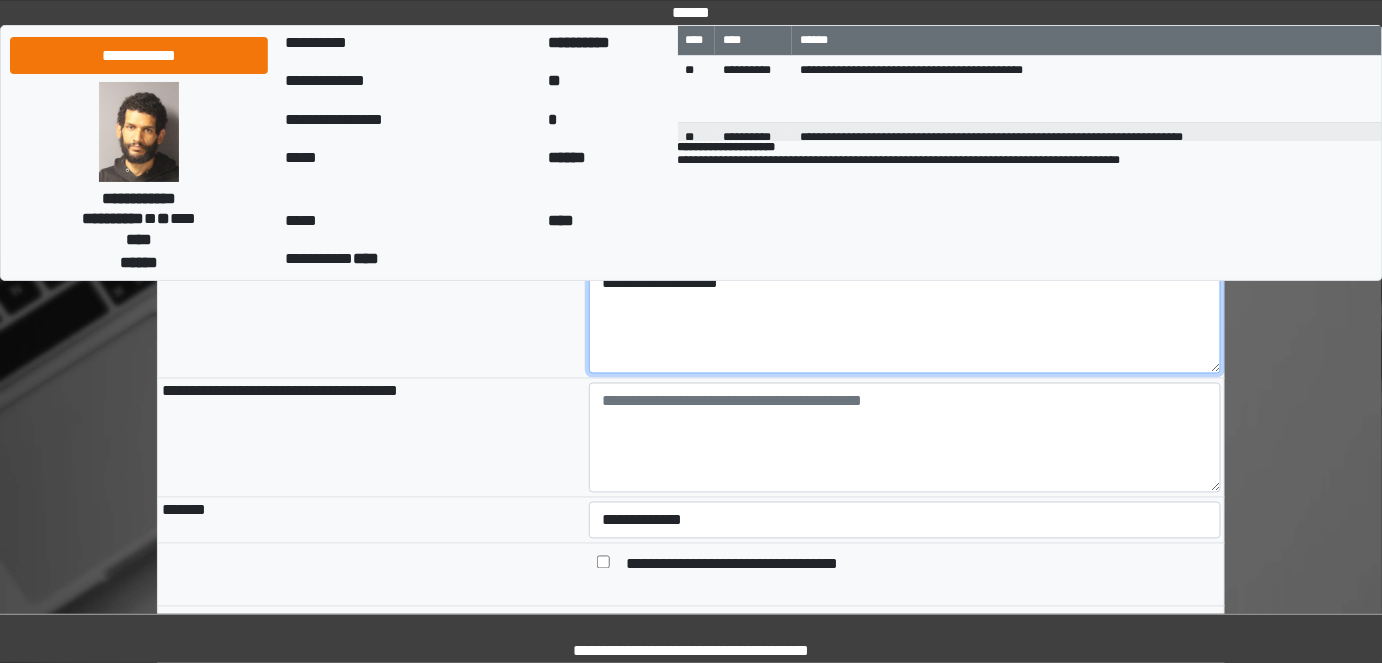 type on "**********" 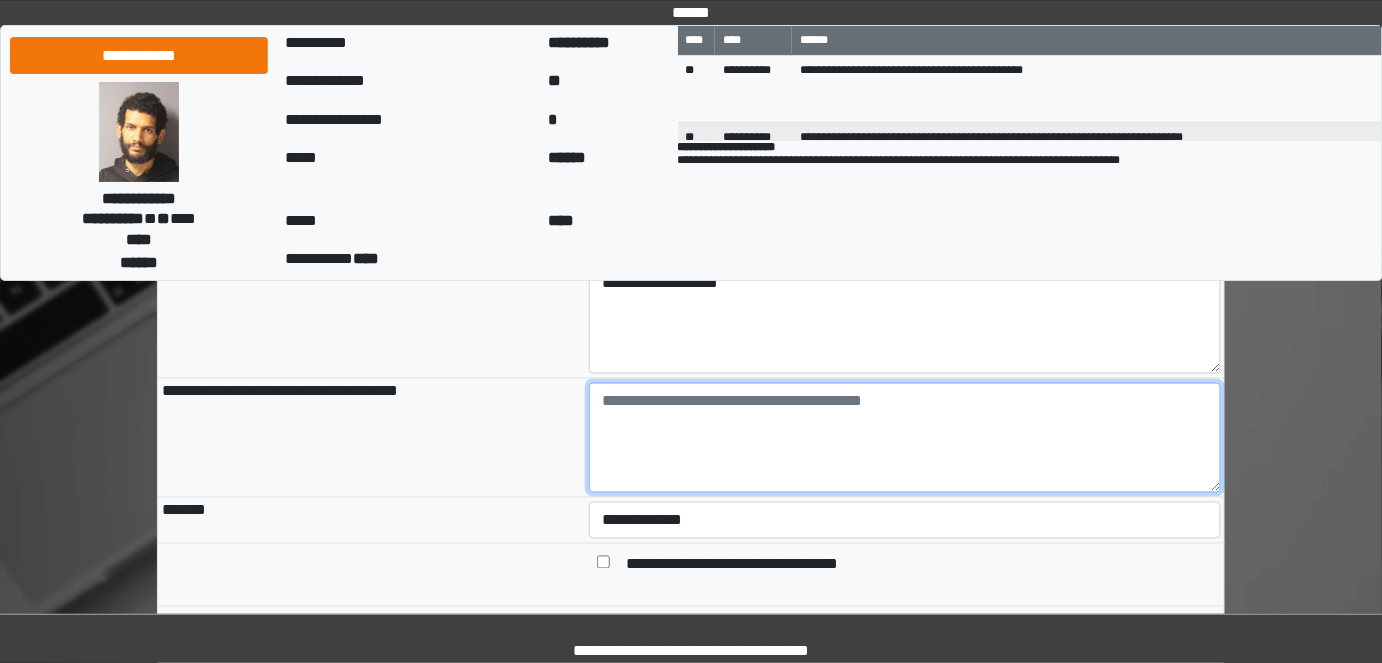 click at bounding box center [905, 438] 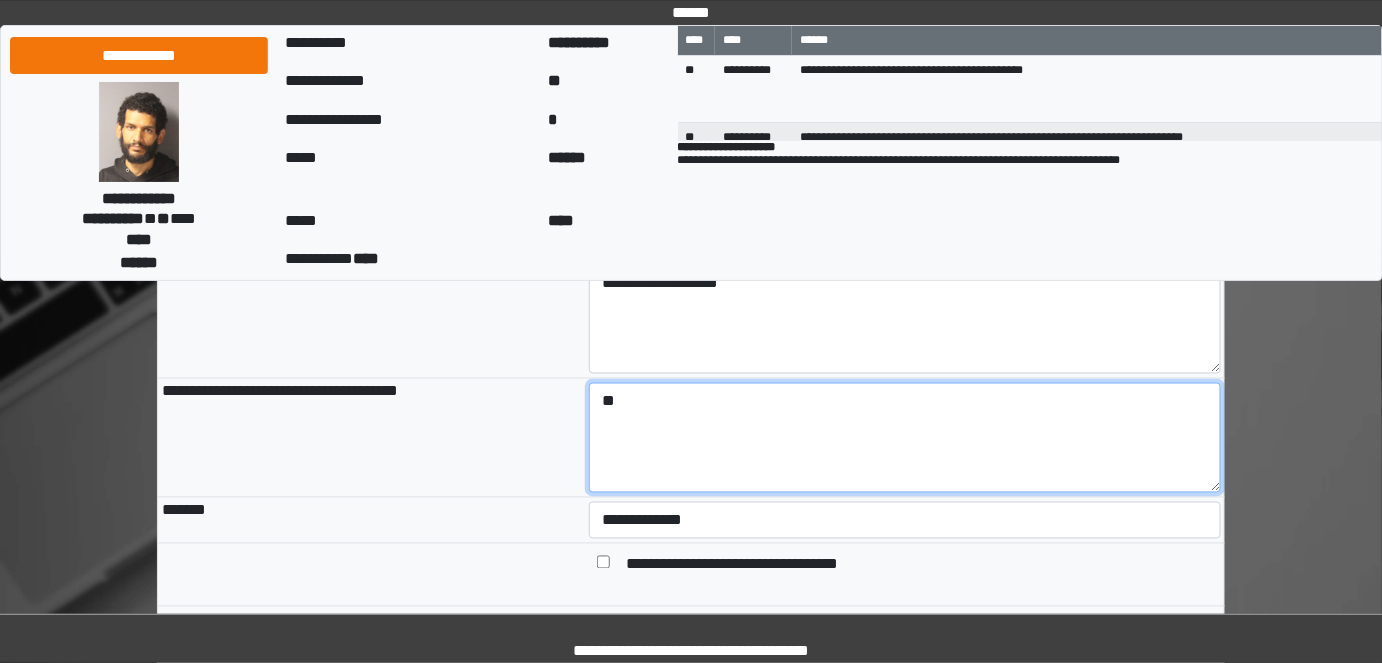 type on "*" 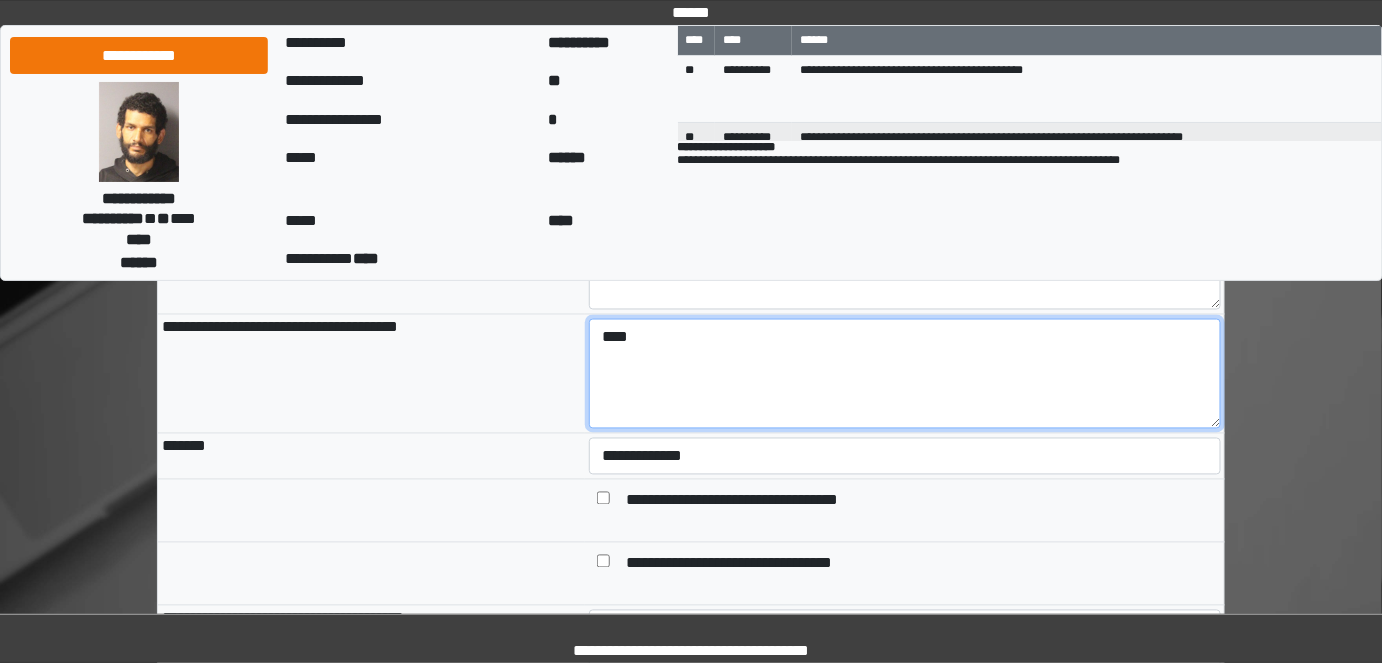 scroll, scrollTop: 1000, scrollLeft: 0, axis: vertical 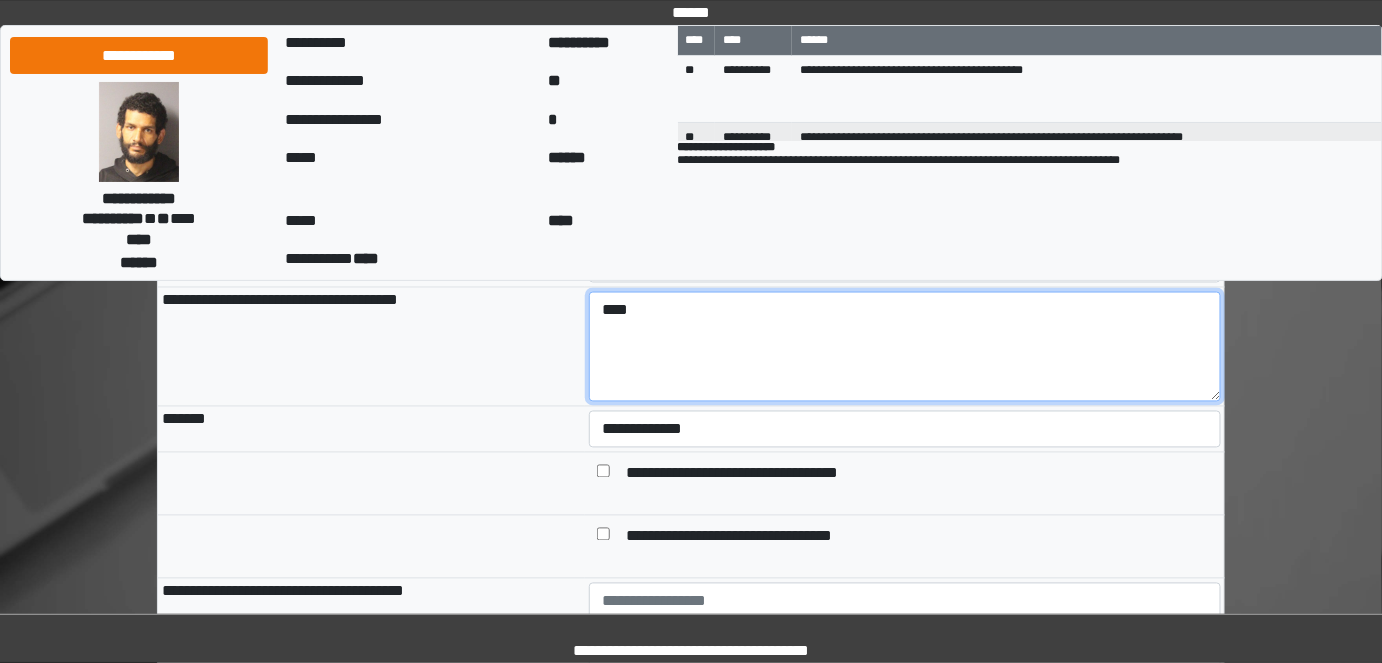 type on "****" 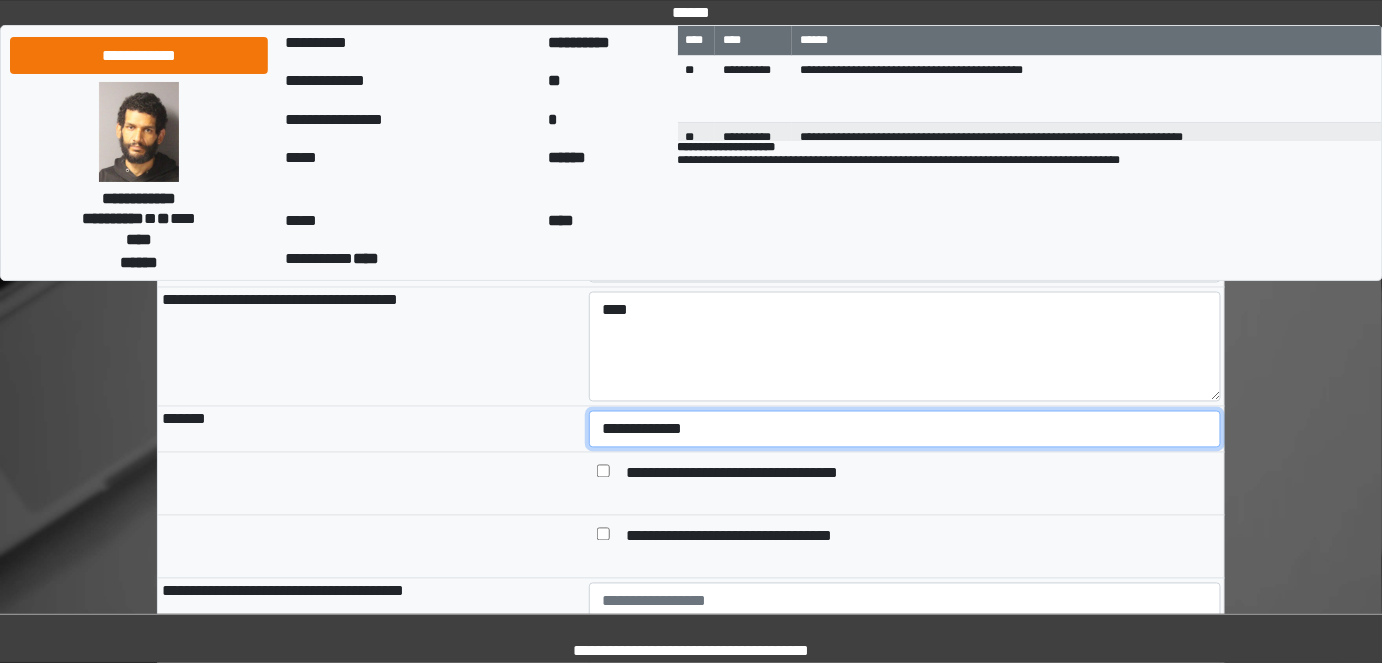 click on "**********" at bounding box center (905, 429) 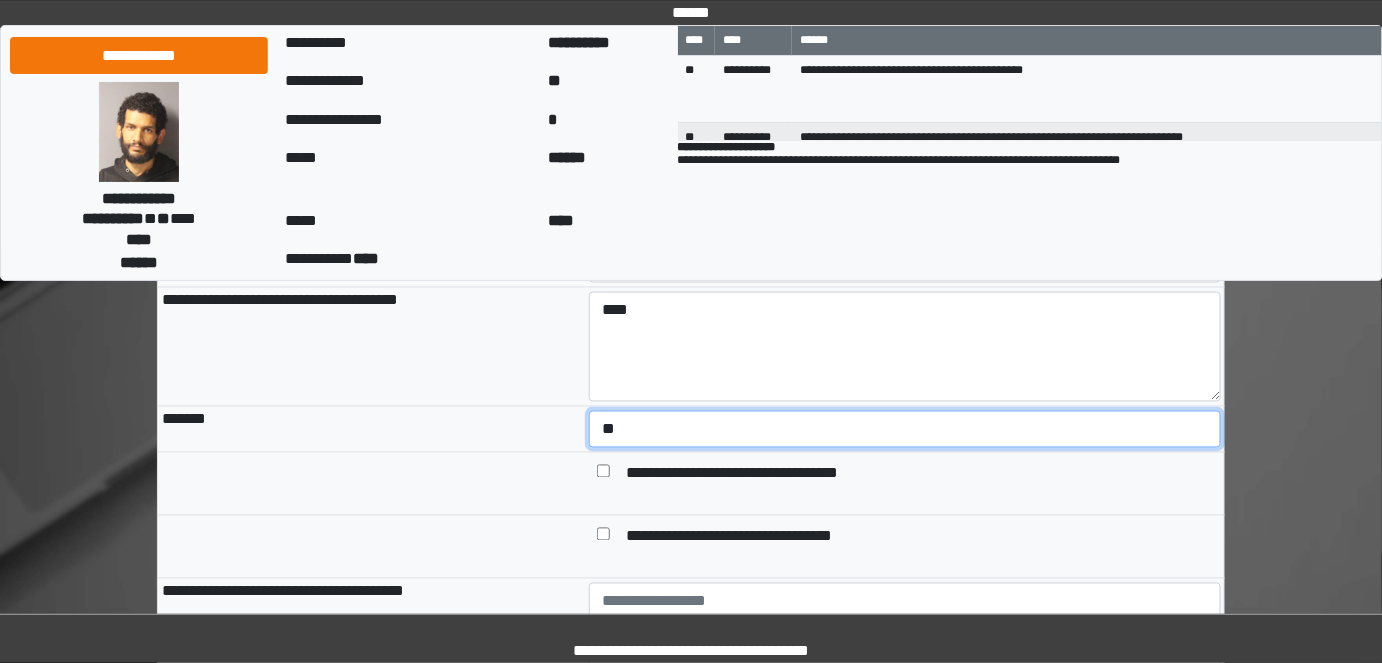 click on "**********" at bounding box center [905, 429] 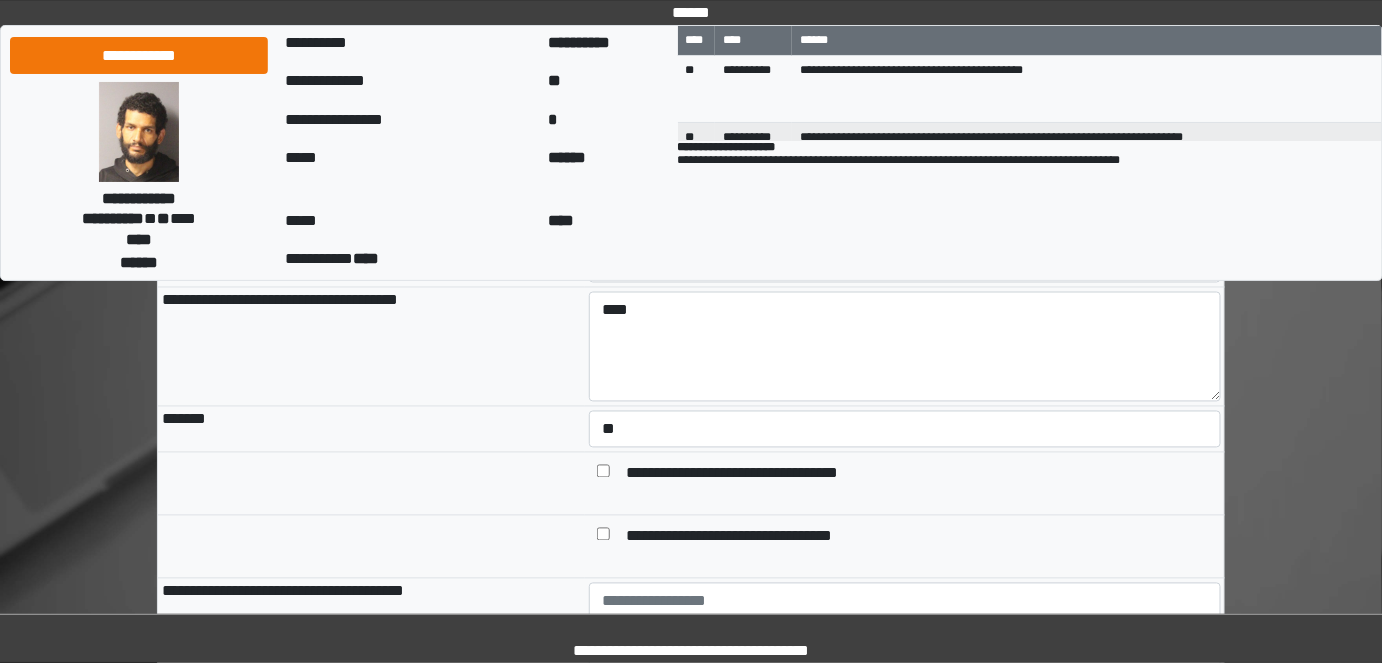 click at bounding box center [371, 484] 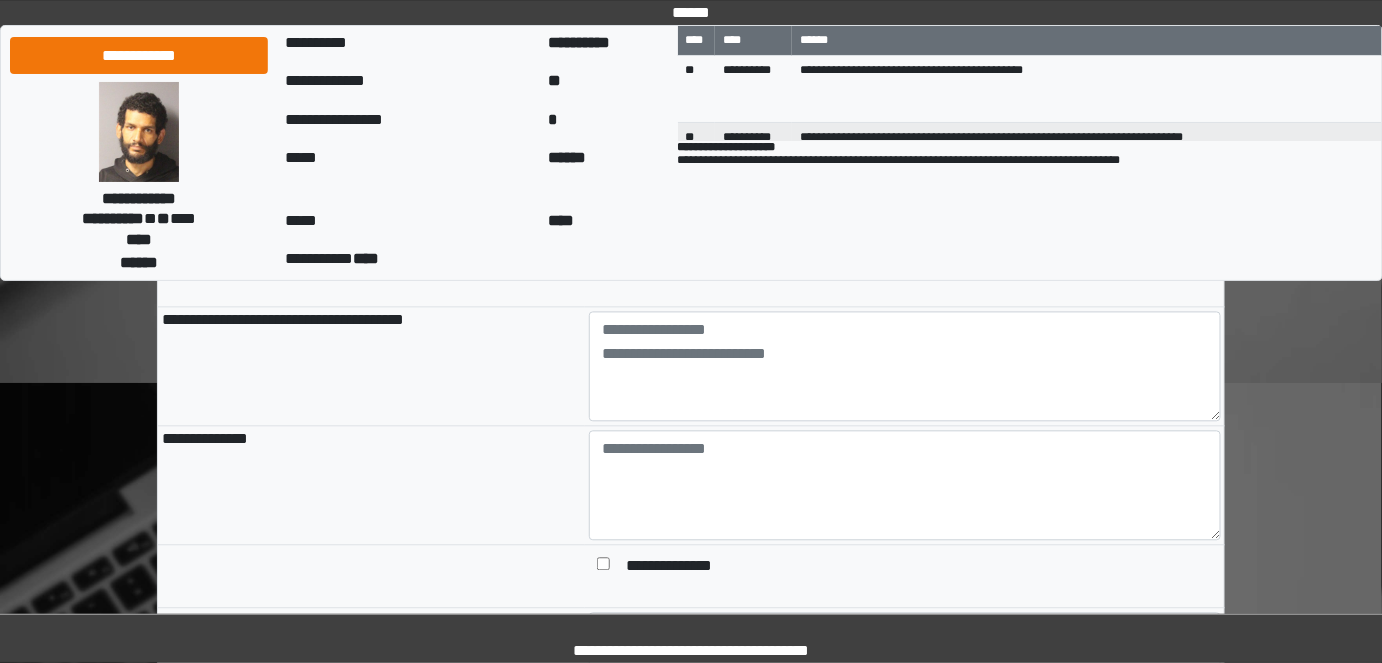 scroll, scrollTop: 1272, scrollLeft: 0, axis: vertical 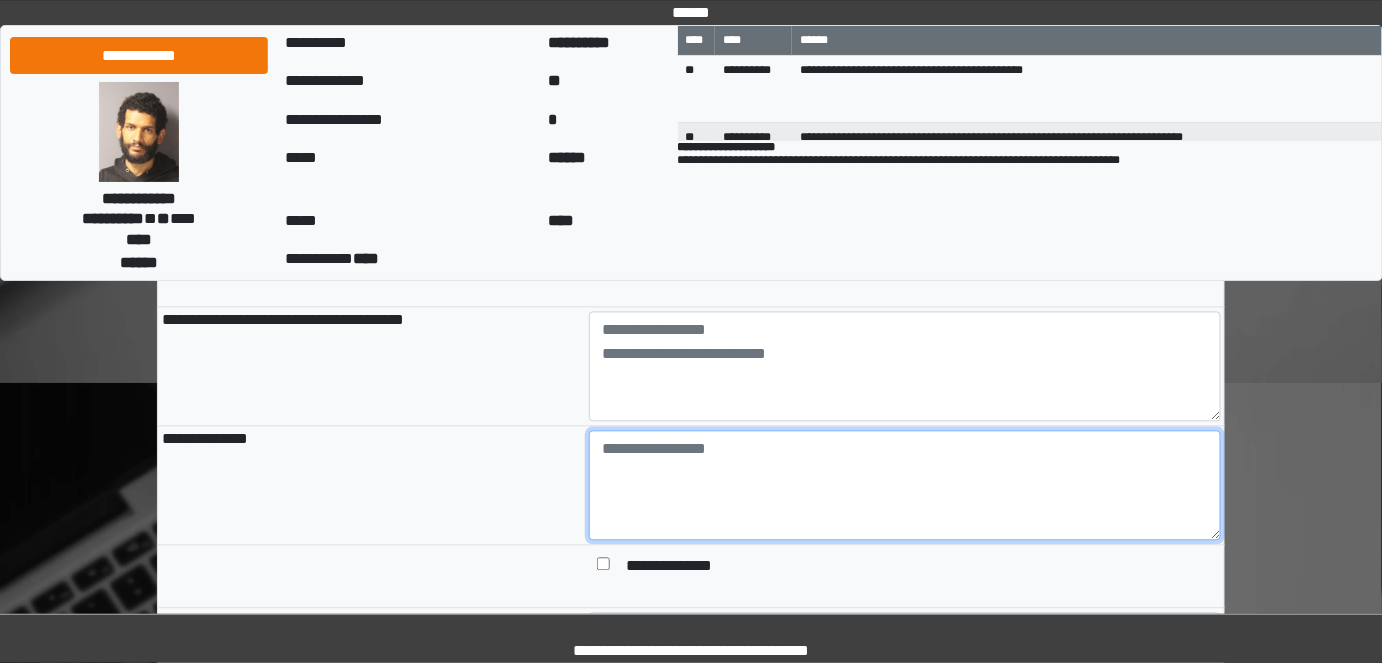 click at bounding box center [905, 485] 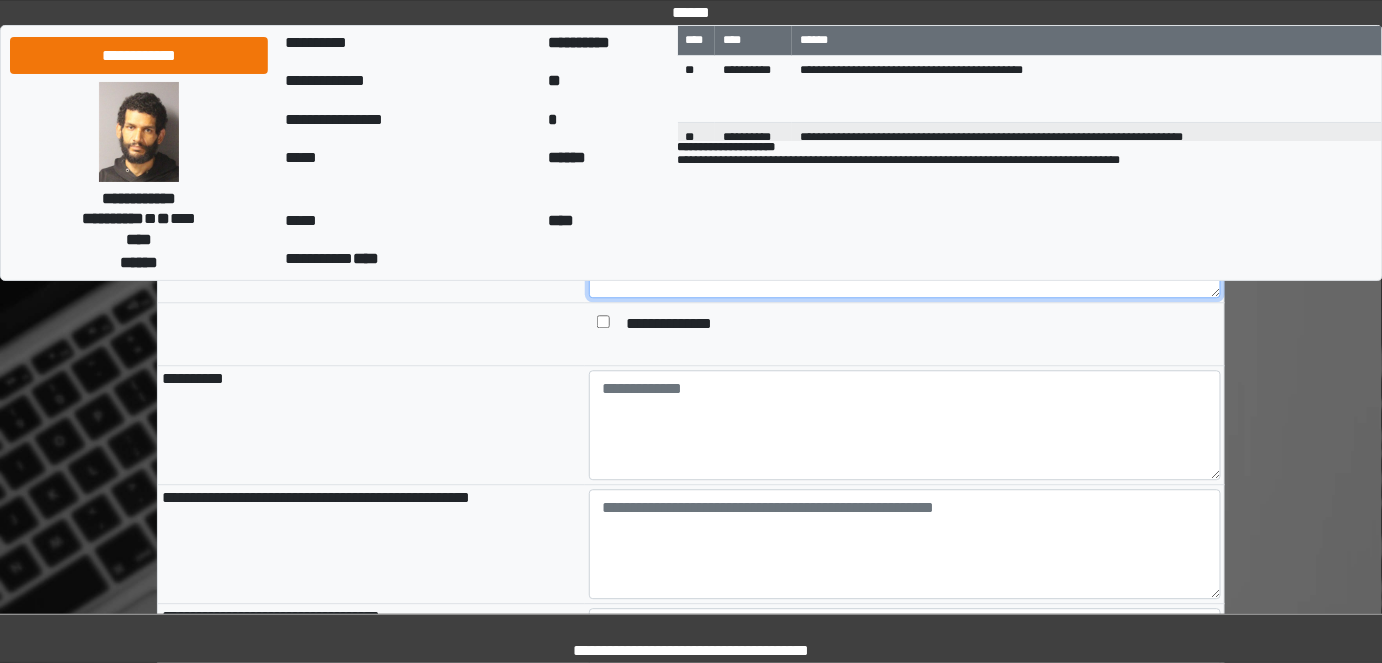 scroll, scrollTop: 1545, scrollLeft: 0, axis: vertical 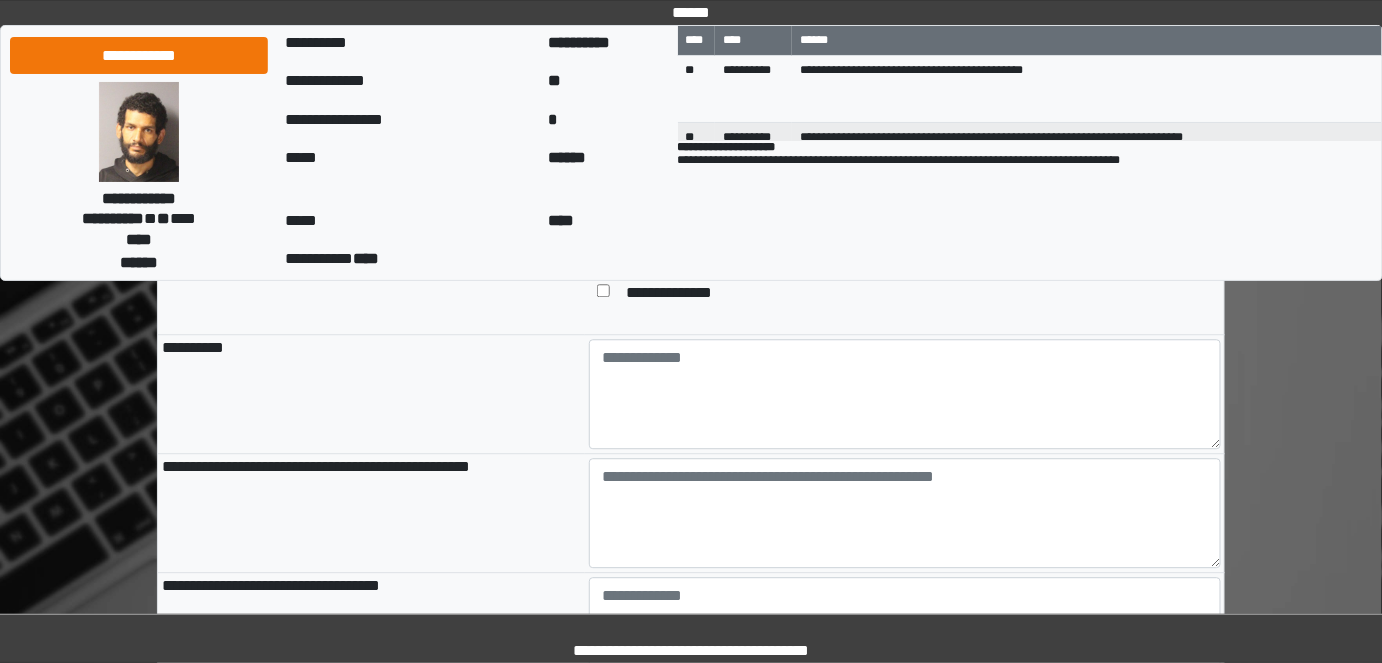 type on "****" 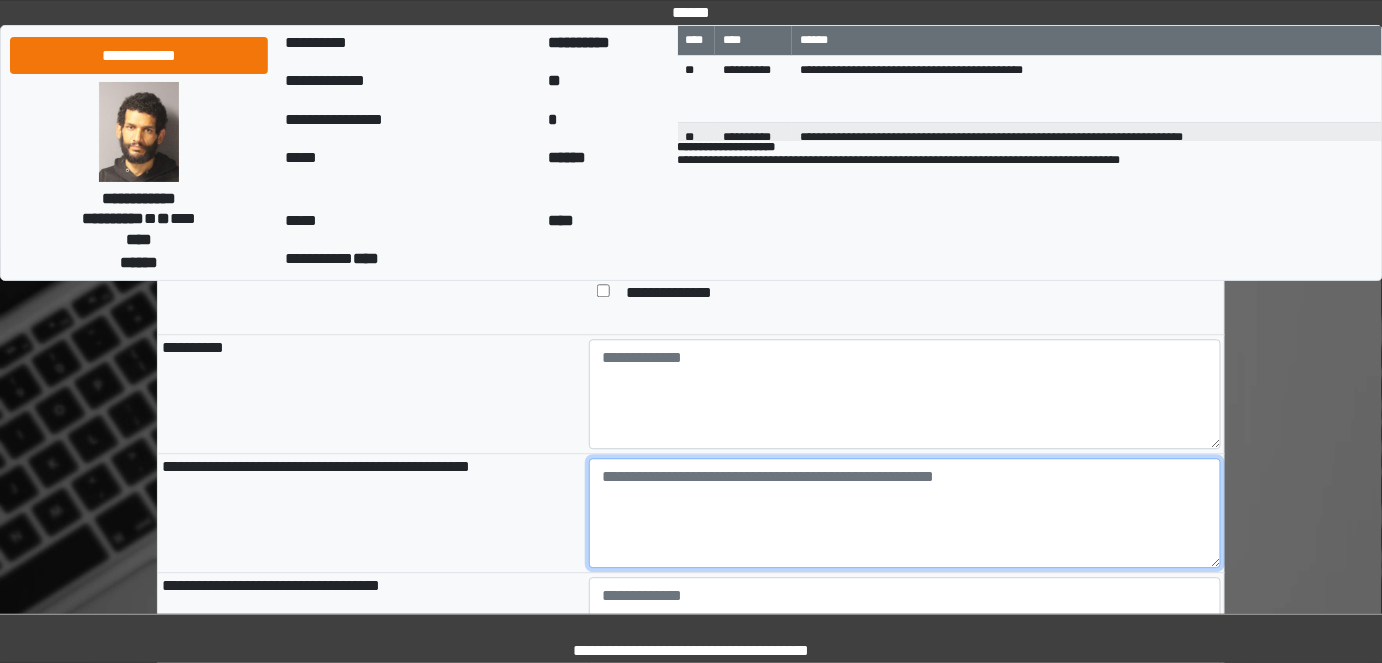click at bounding box center [905, 513] 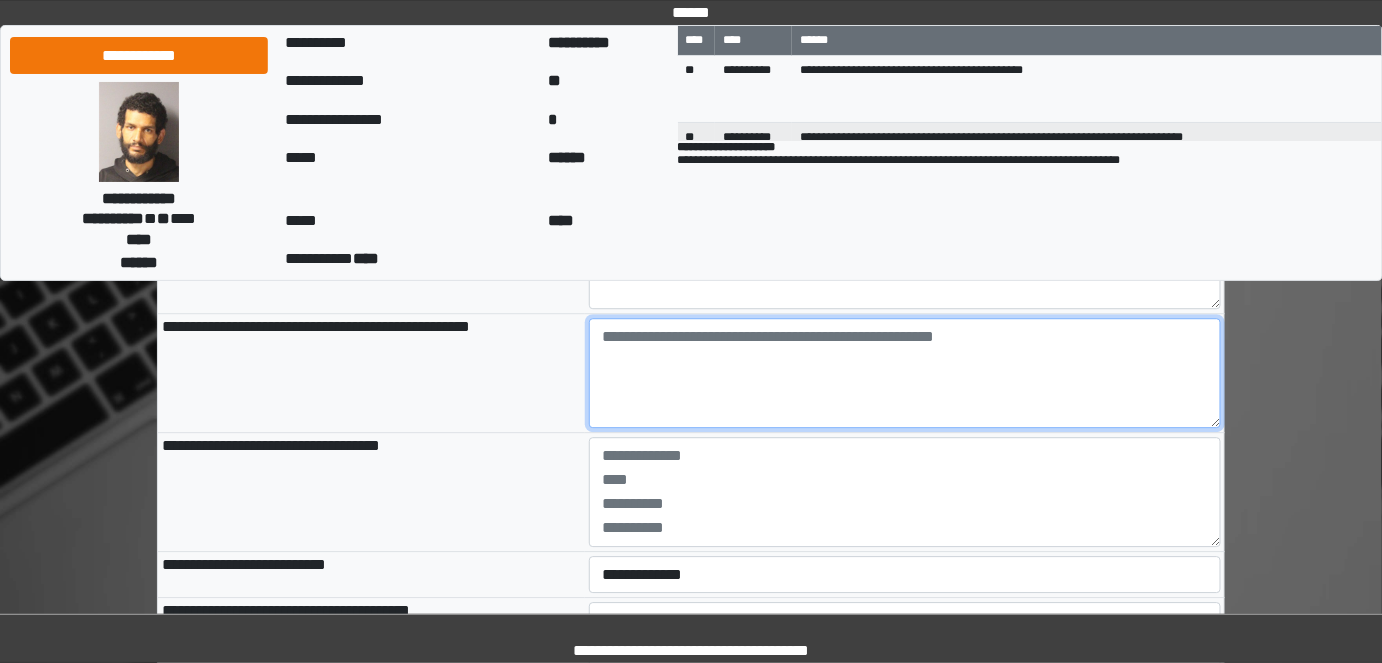 scroll, scrollTop: 1727, scrollLeft: 0, axis: vertical 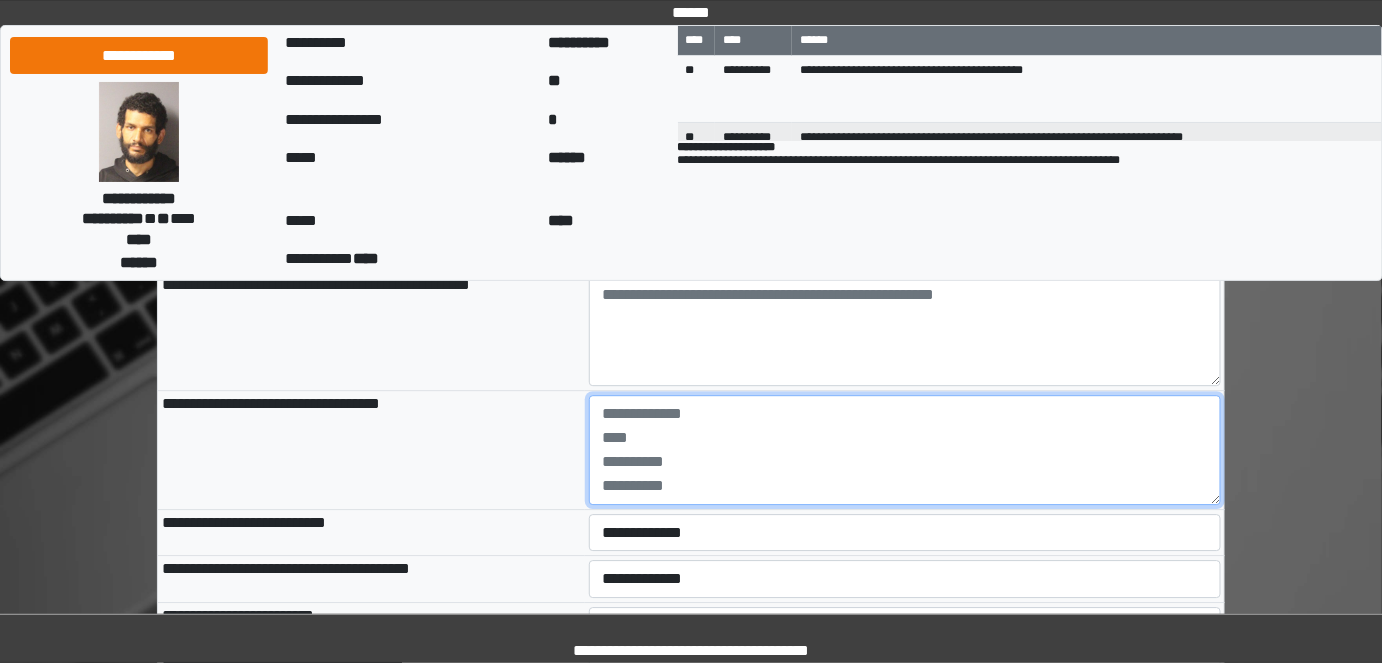 click at bounding box center (905, 450) 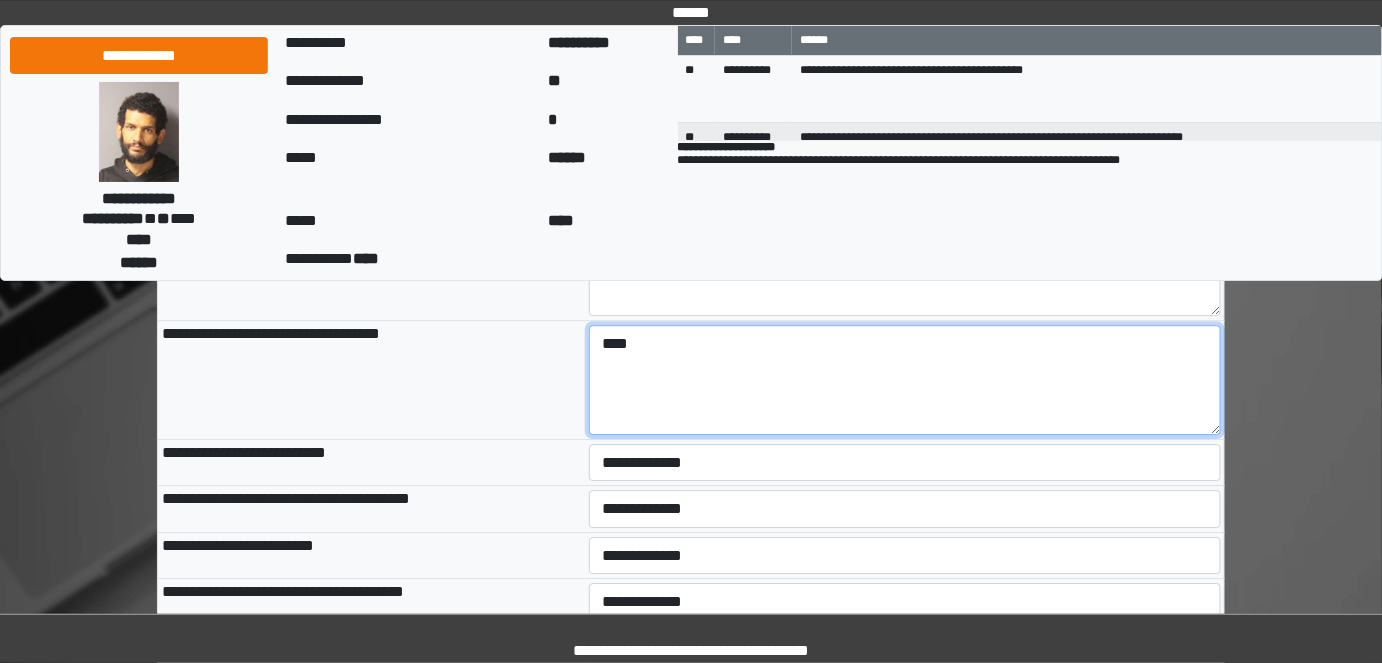 scroll, scrollTop: 1818, scrollLeft: 0, axis: vertical 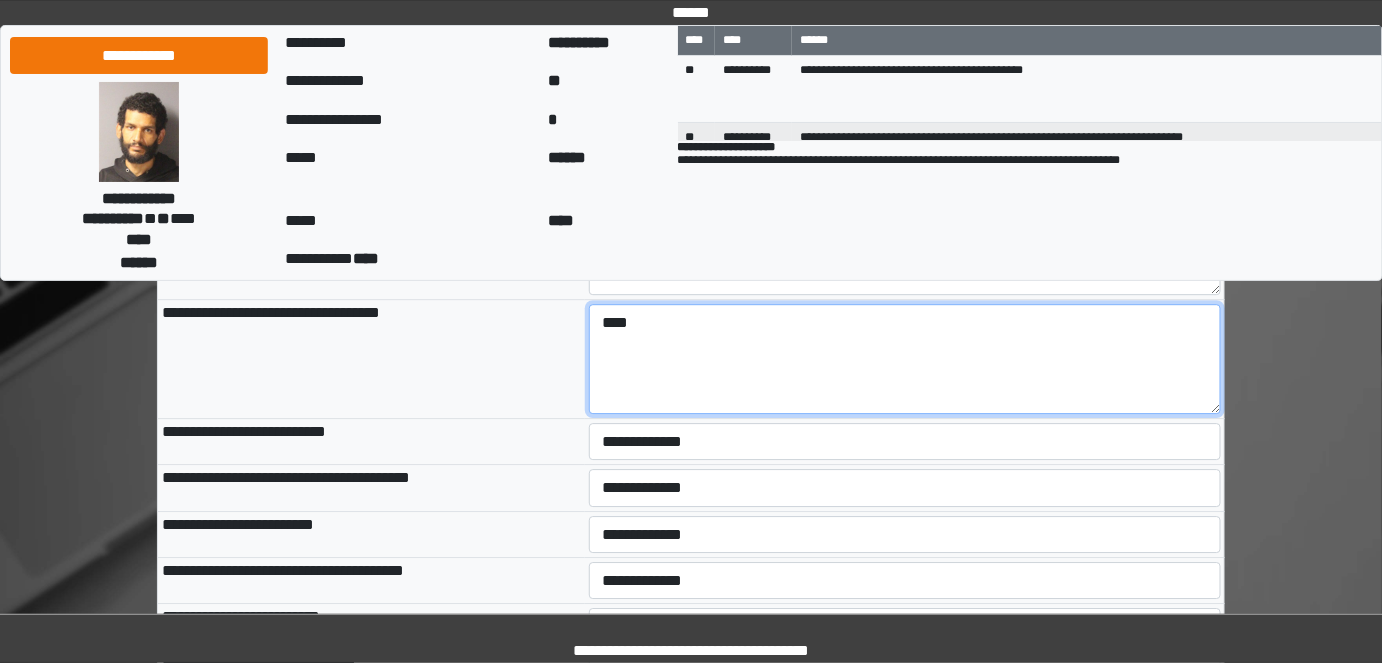 type on "****" 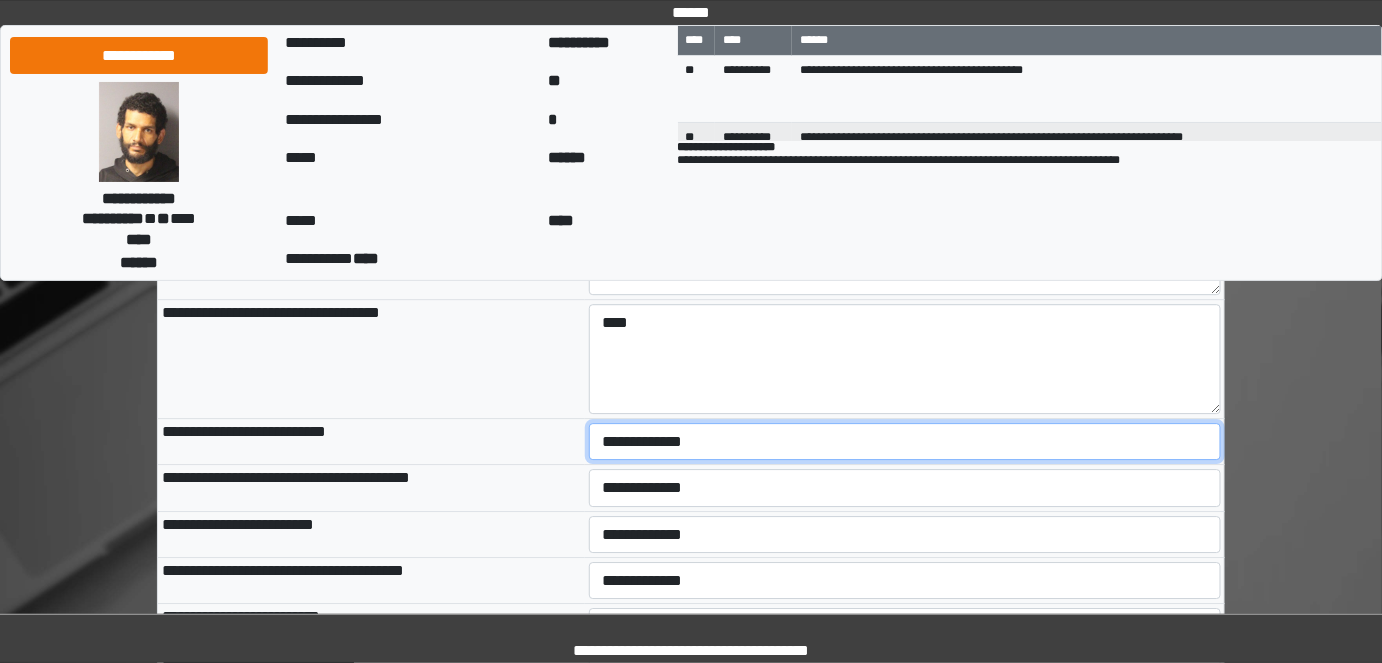 click on "**********" at bounding box center (905, 441) 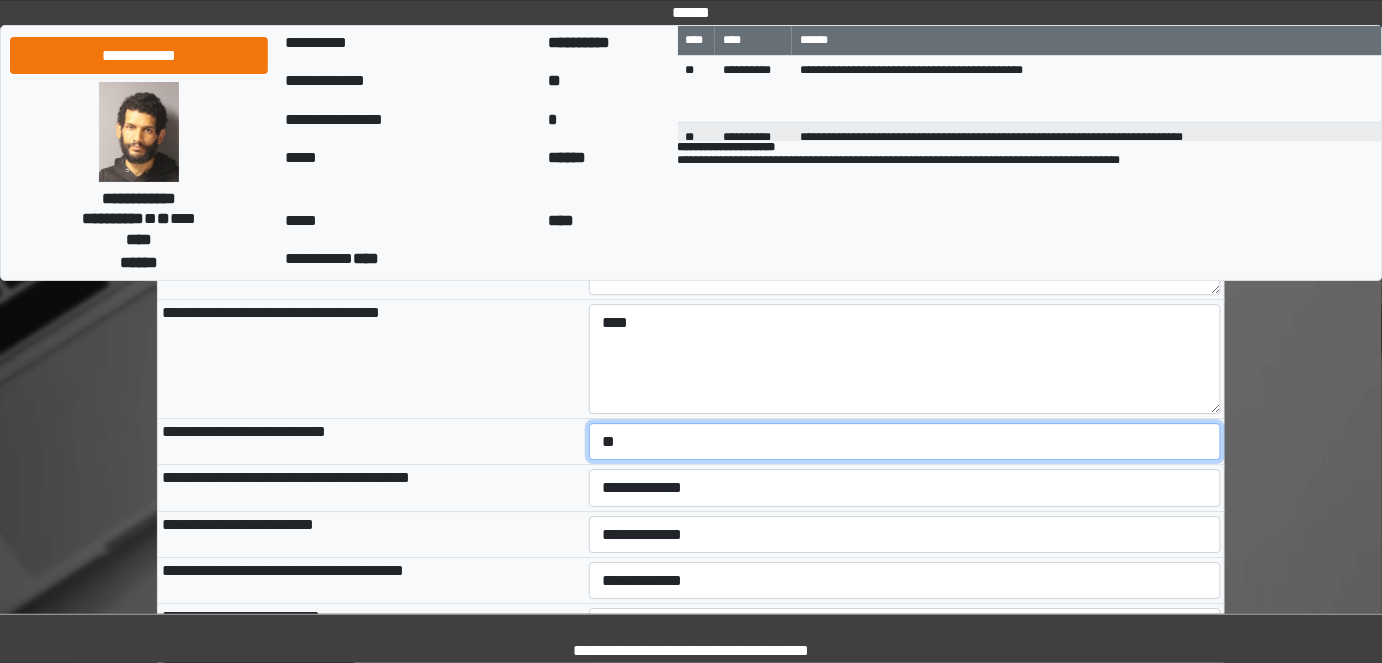 click on "**********" at bounding box center (905, 441) 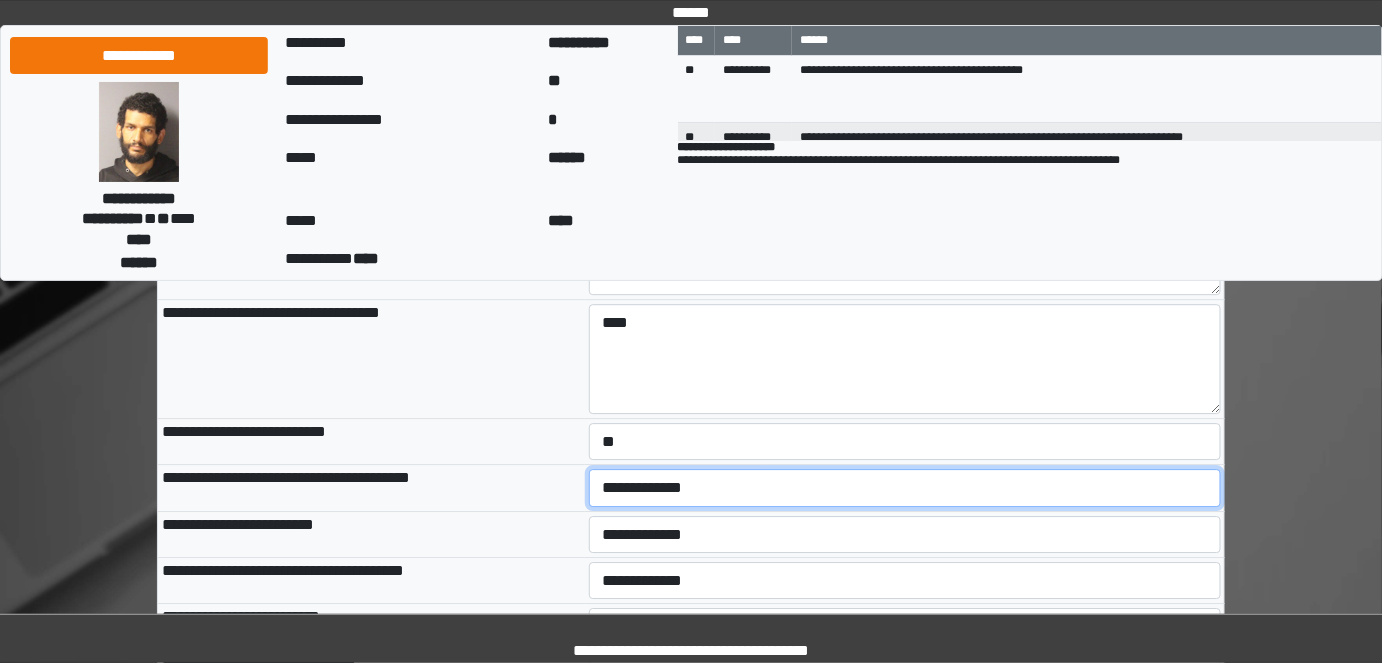 click on "**********" at bounding box center (905, 487) 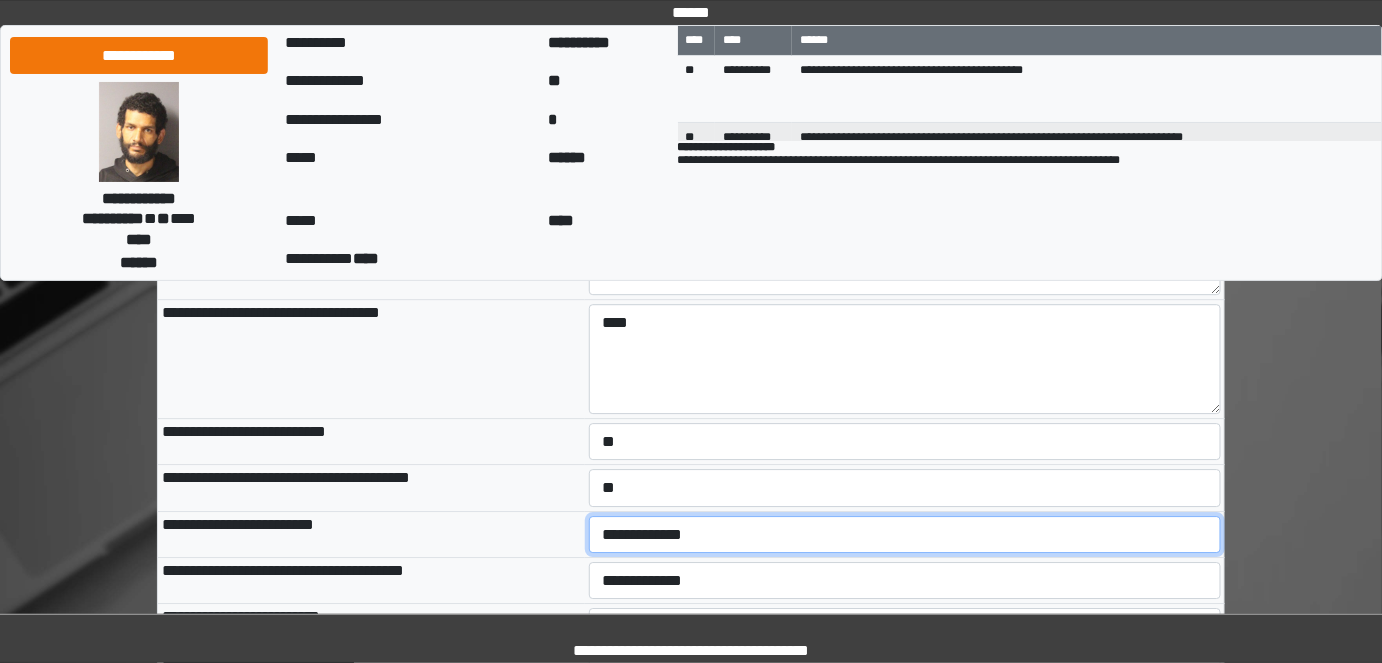 drag, startPoint x: 635, startPoint y: 536, endPoint x: 630, endPoint y: 546, distance: 11.18034 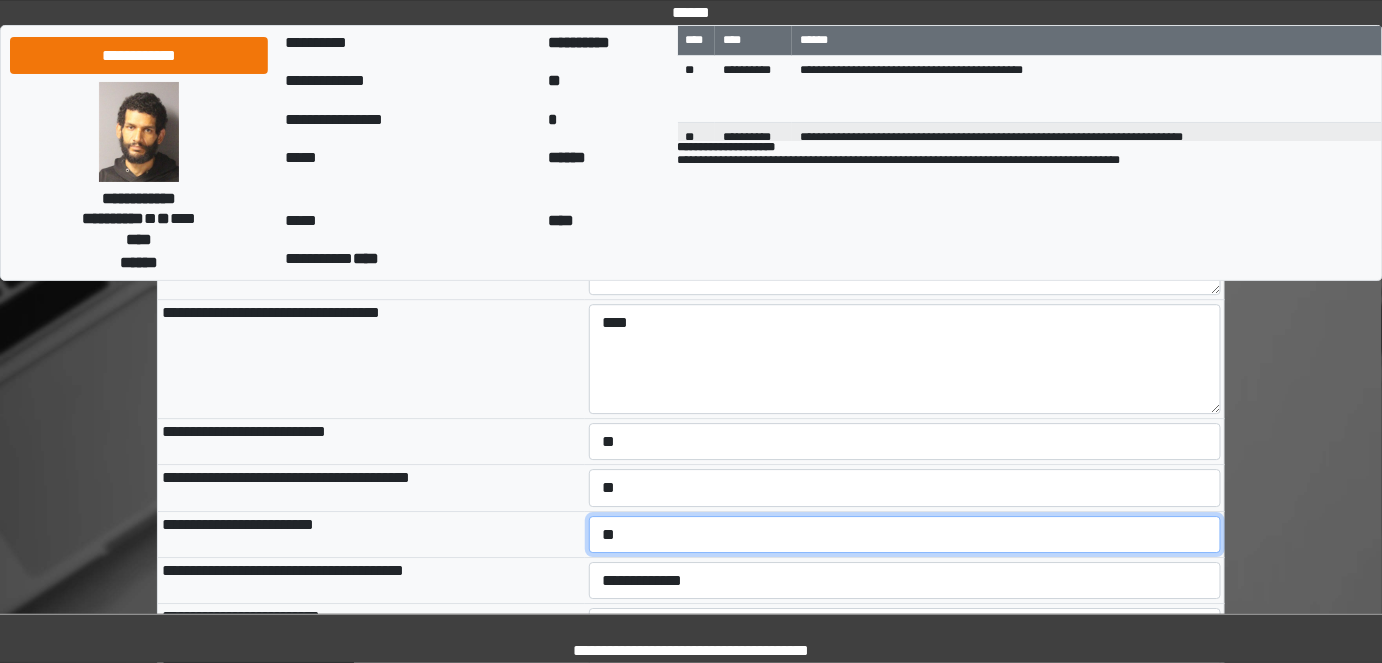 click on "**********" at bounding box center (905, 534) 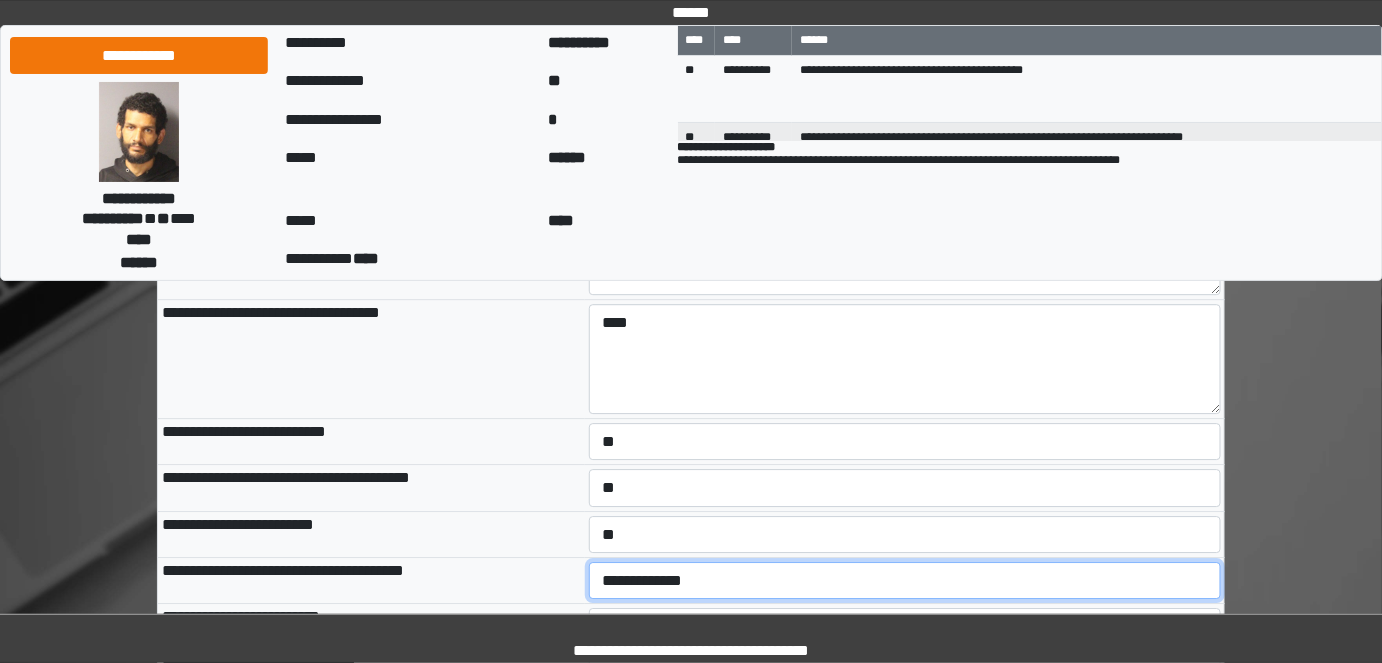 click on "**********" at bounding box center (905, 580) 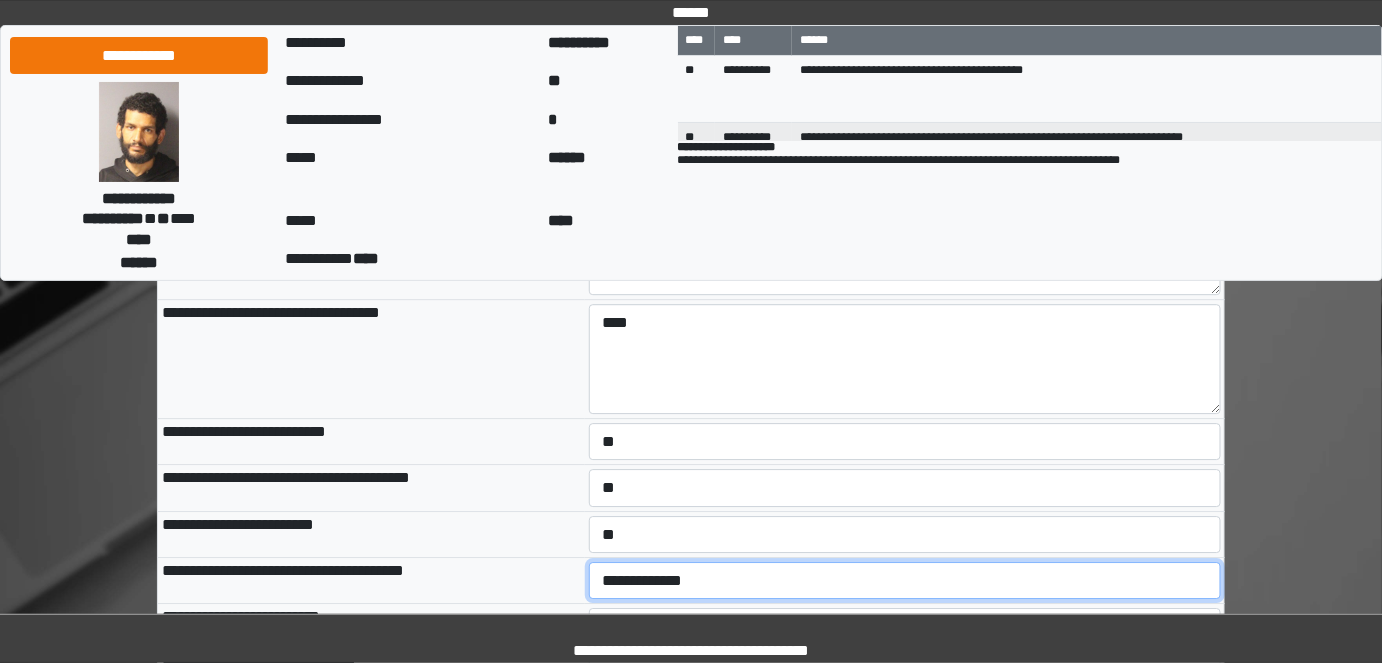 select on "*" 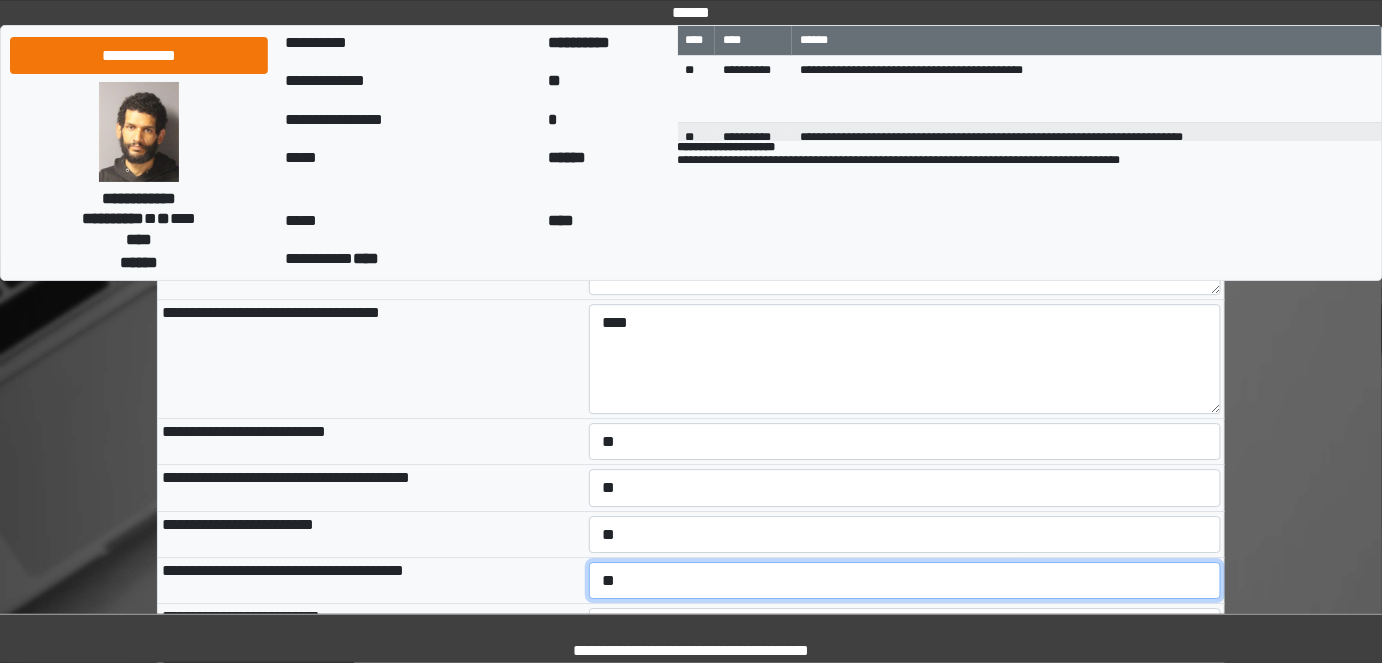 click on "**********" at bounding box center [905, 580] 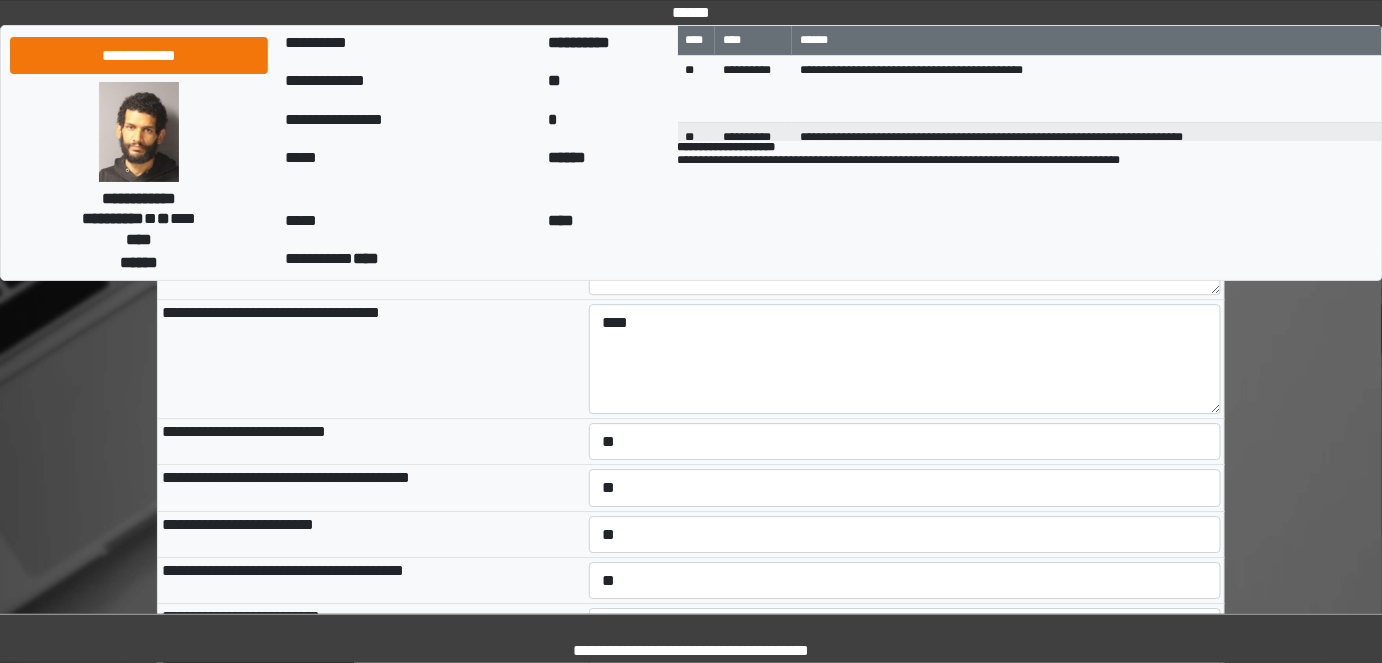 click on "**********" at bounding box center [371, 534] 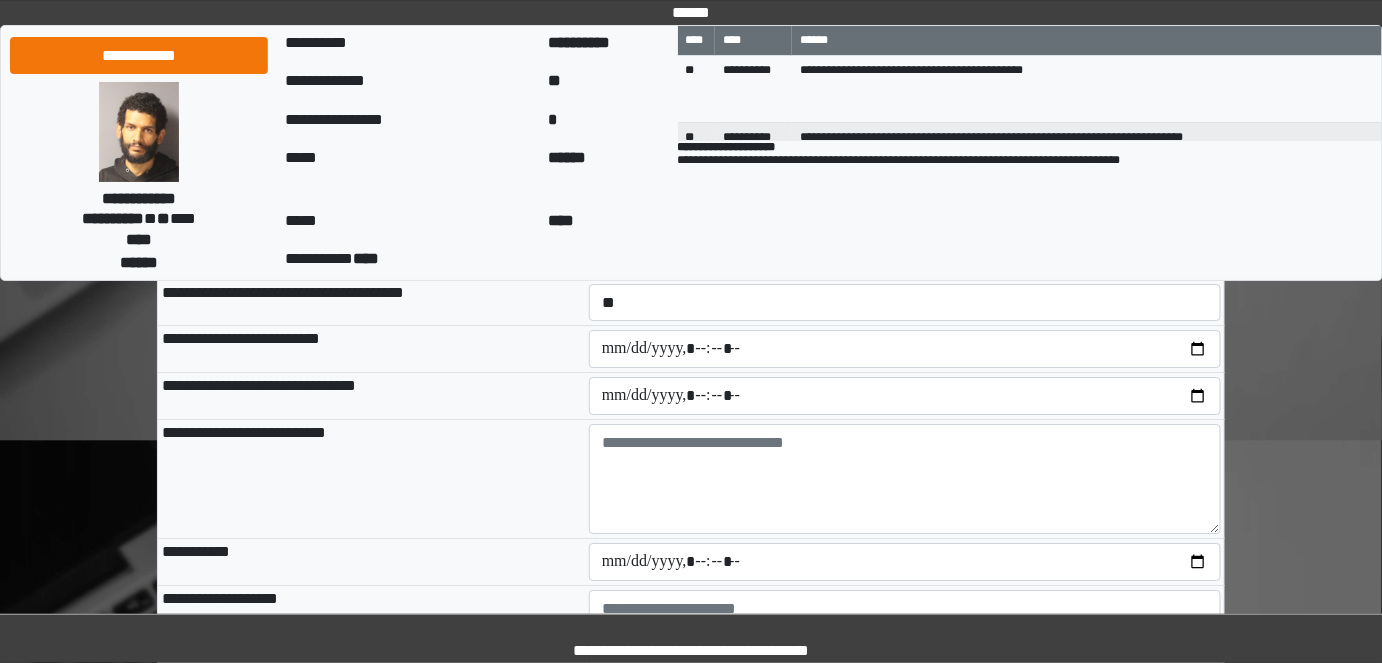 scroll, scrollTop: 2181, scrollLeft: 0, axis: vertical 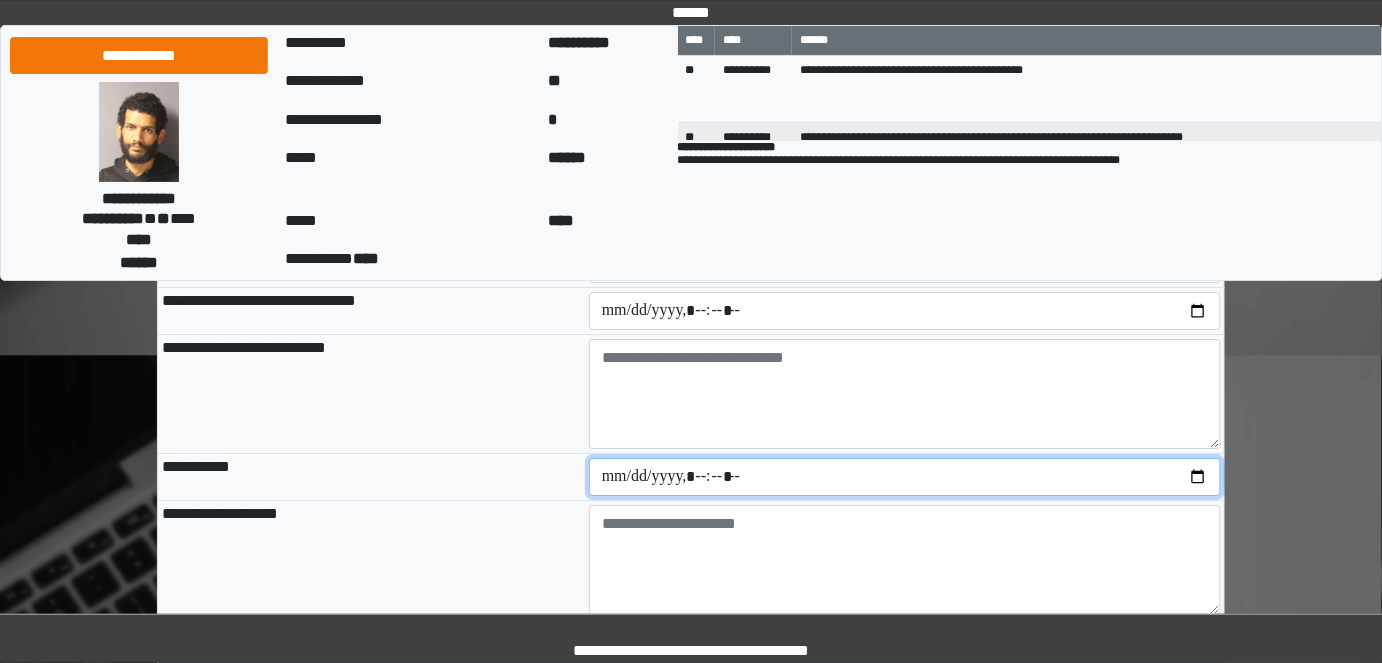 click at bounding box center (905, 477) 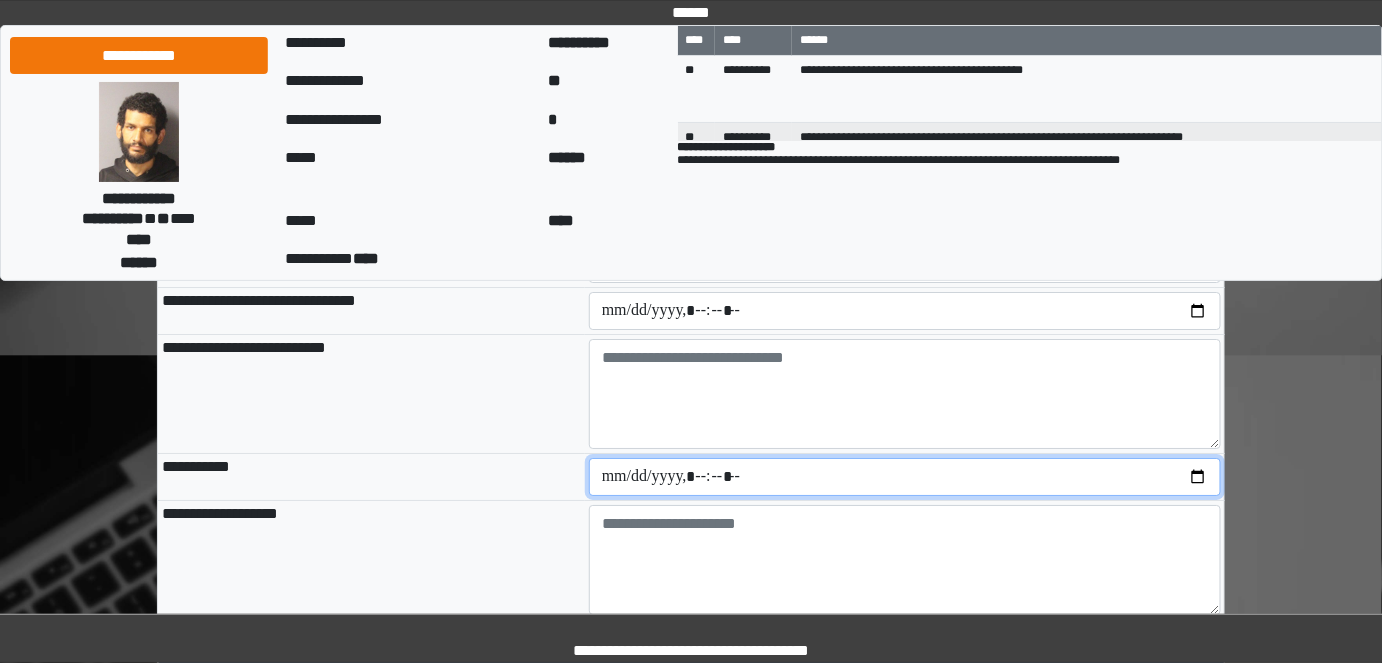 click at bounding box center [905, 477] 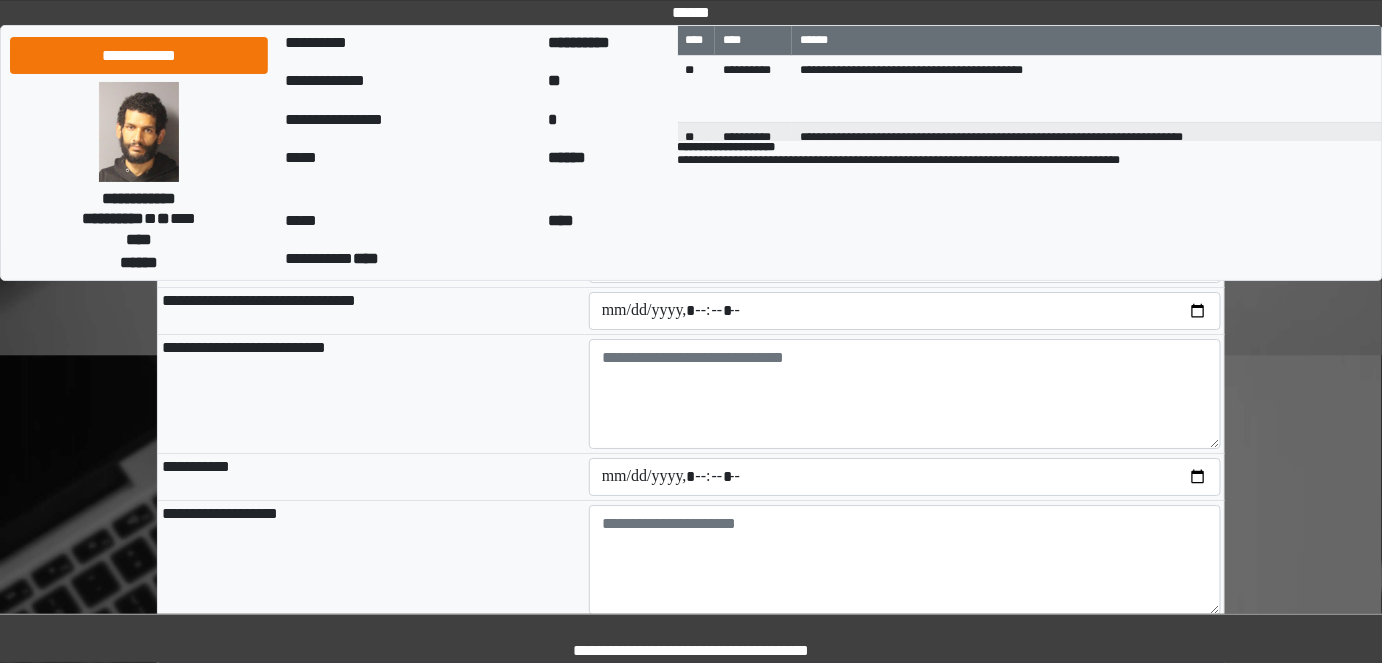 click on "**********" at bounding box center [371, 560] 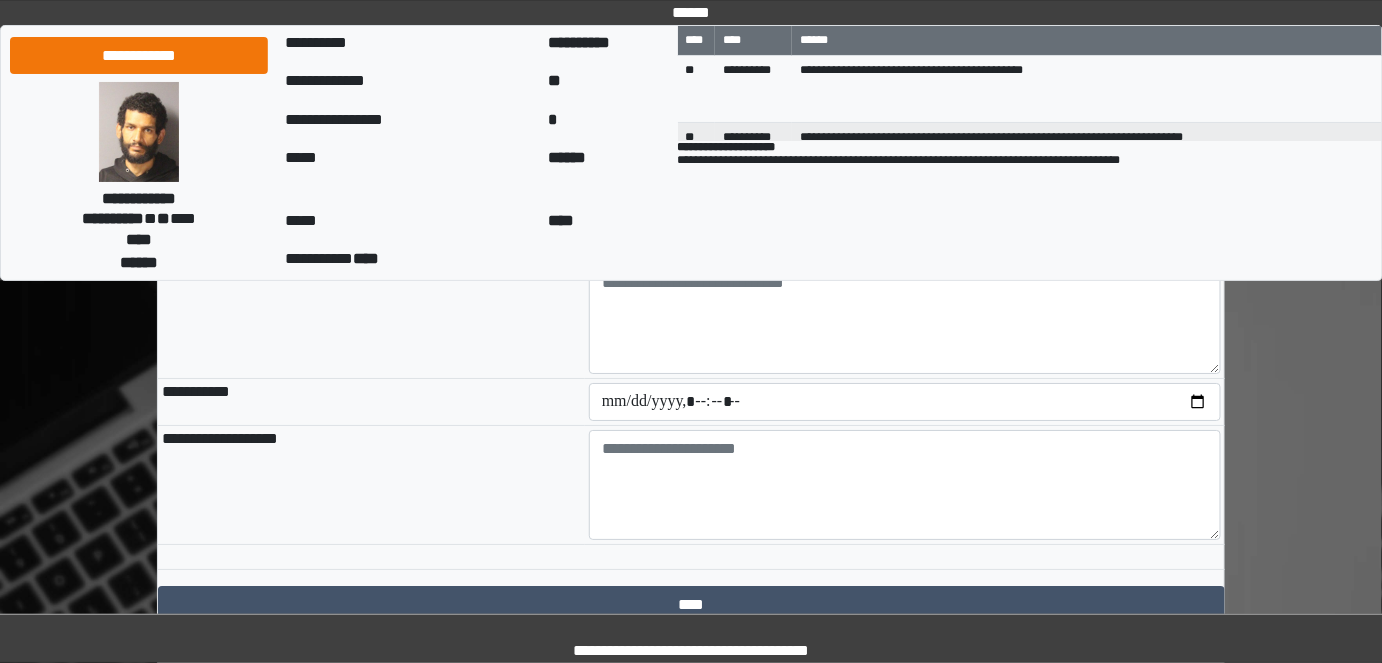 scroll, scrollTop: 2343, scrollLeft: 0, axis: vertical 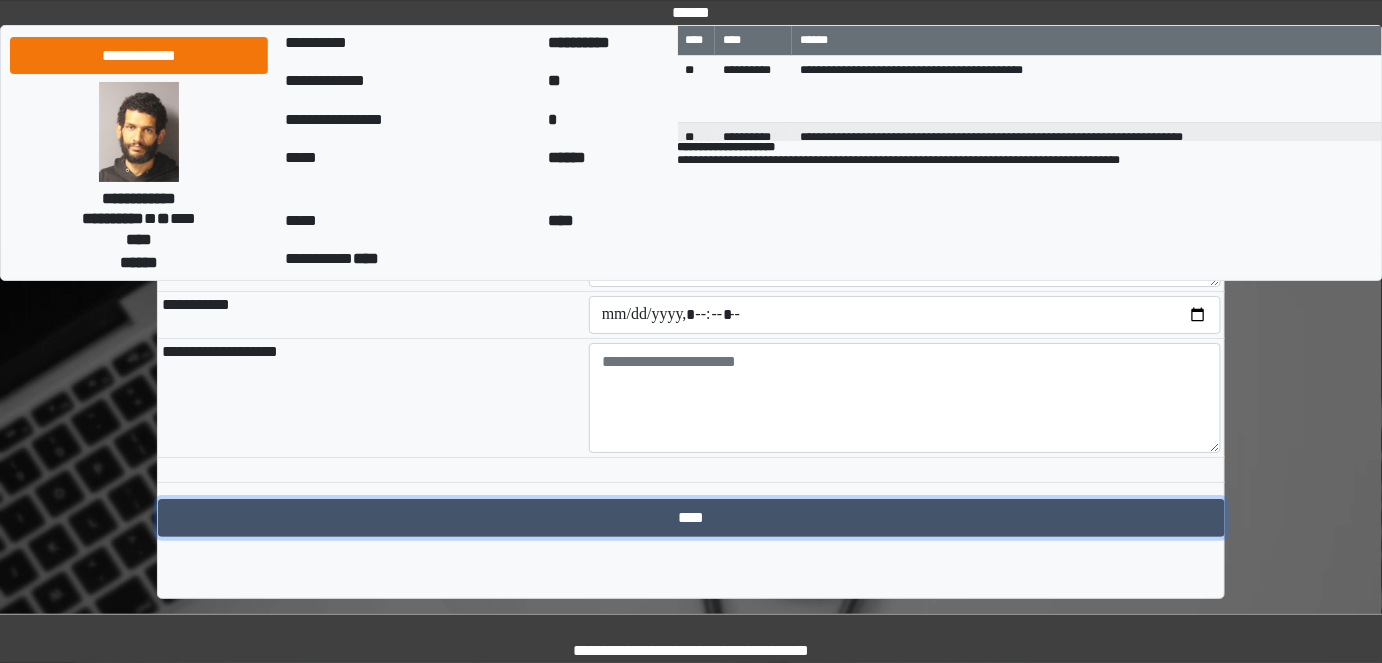 click on "****" at bounding box center [691, 518] 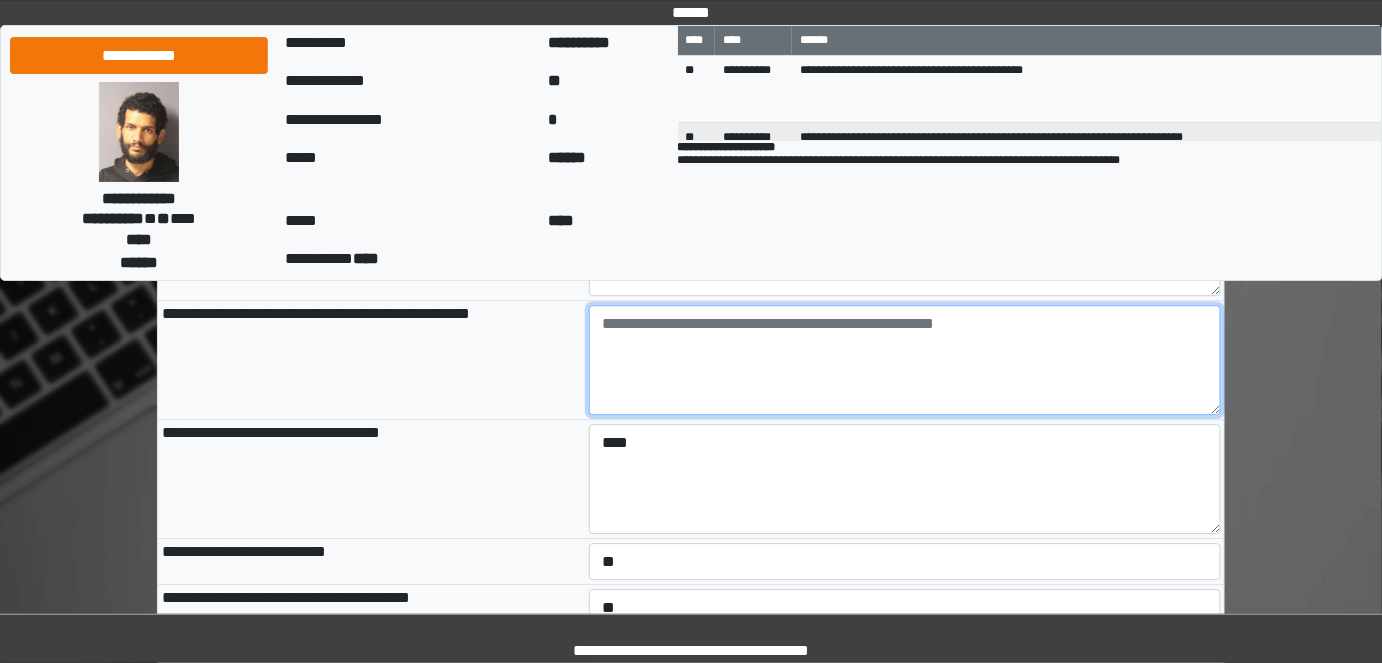 scroll, scrollTop: 1694, scrollLeft: 0, axis: vertical 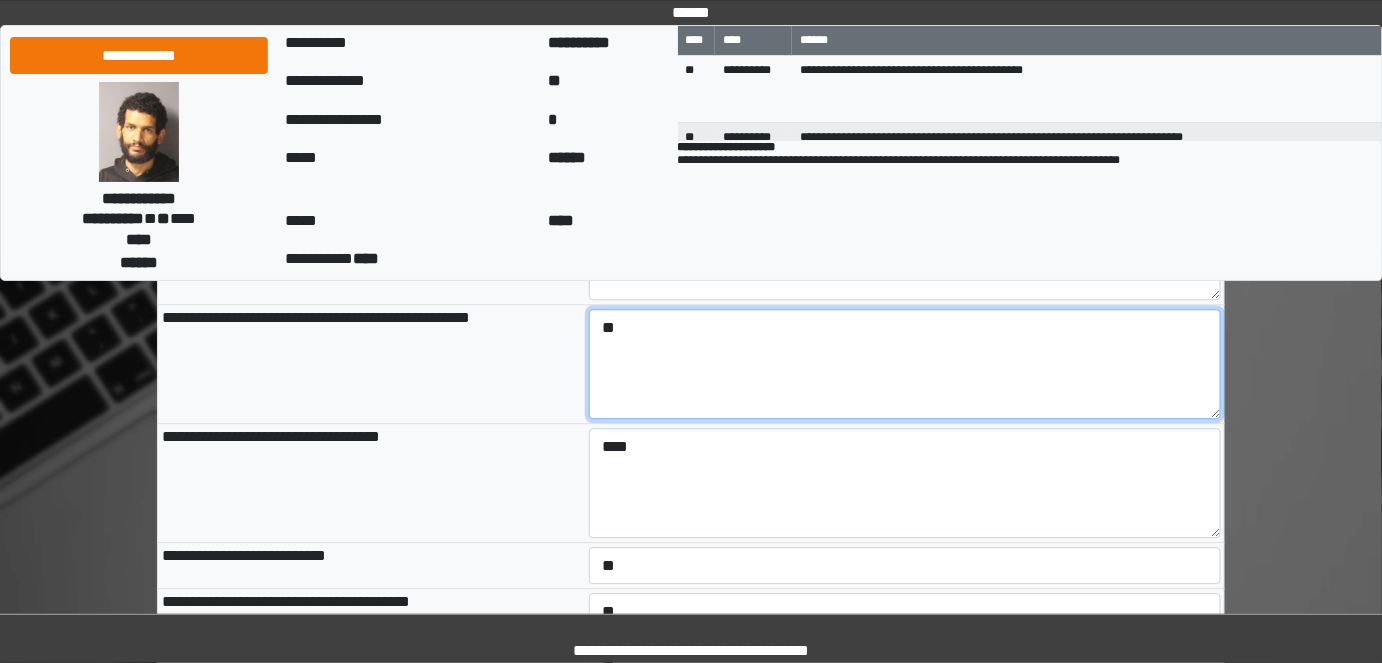 type on "*" 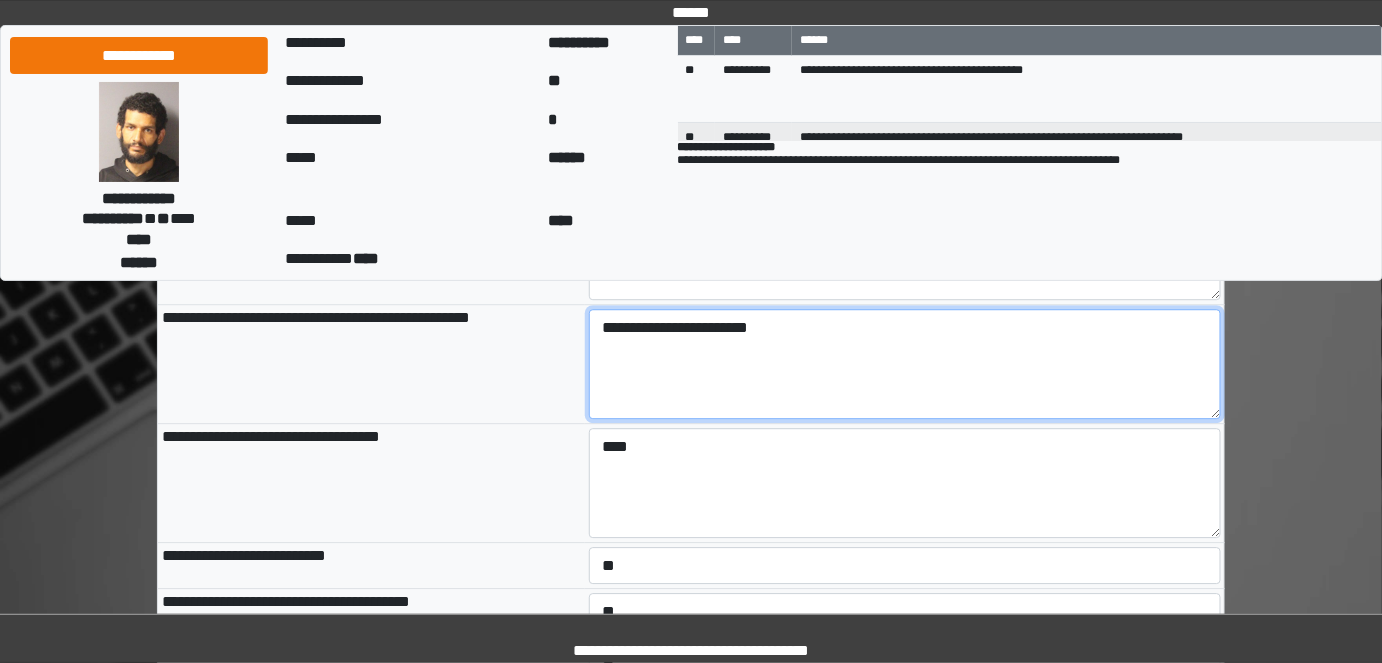click on "**********" at bounding box center [905, 364] 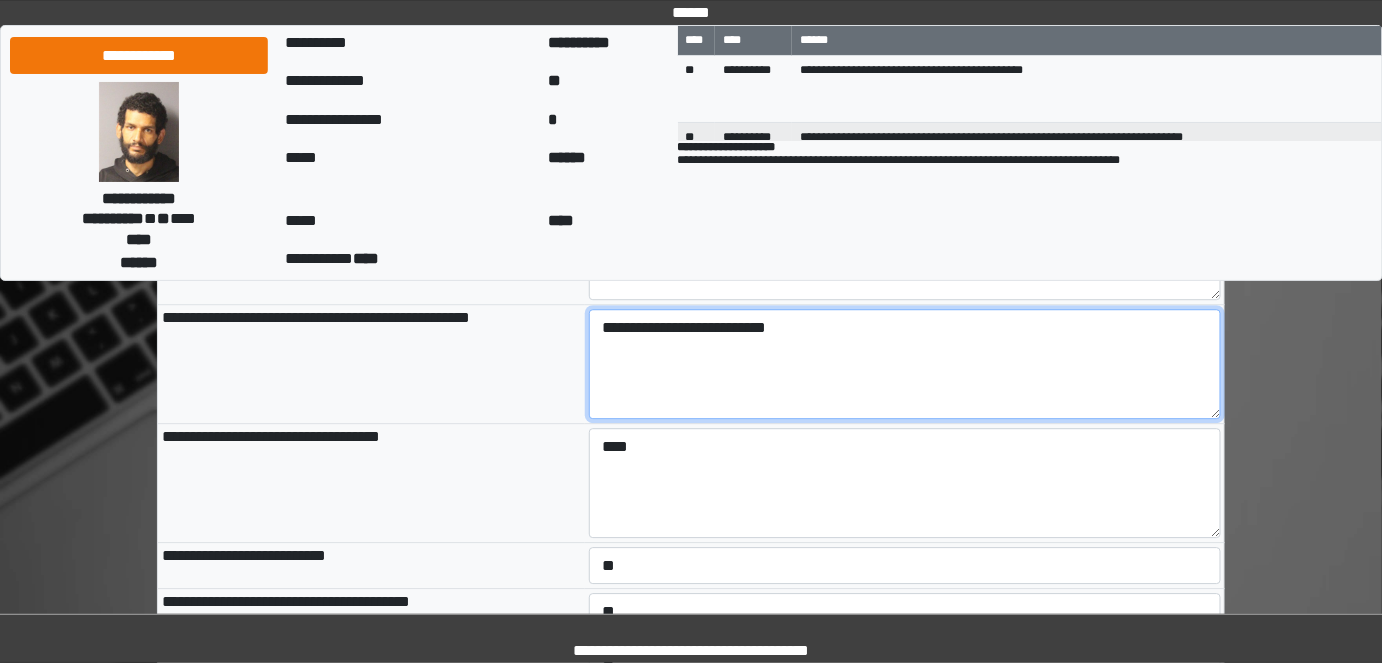 type on "**********" 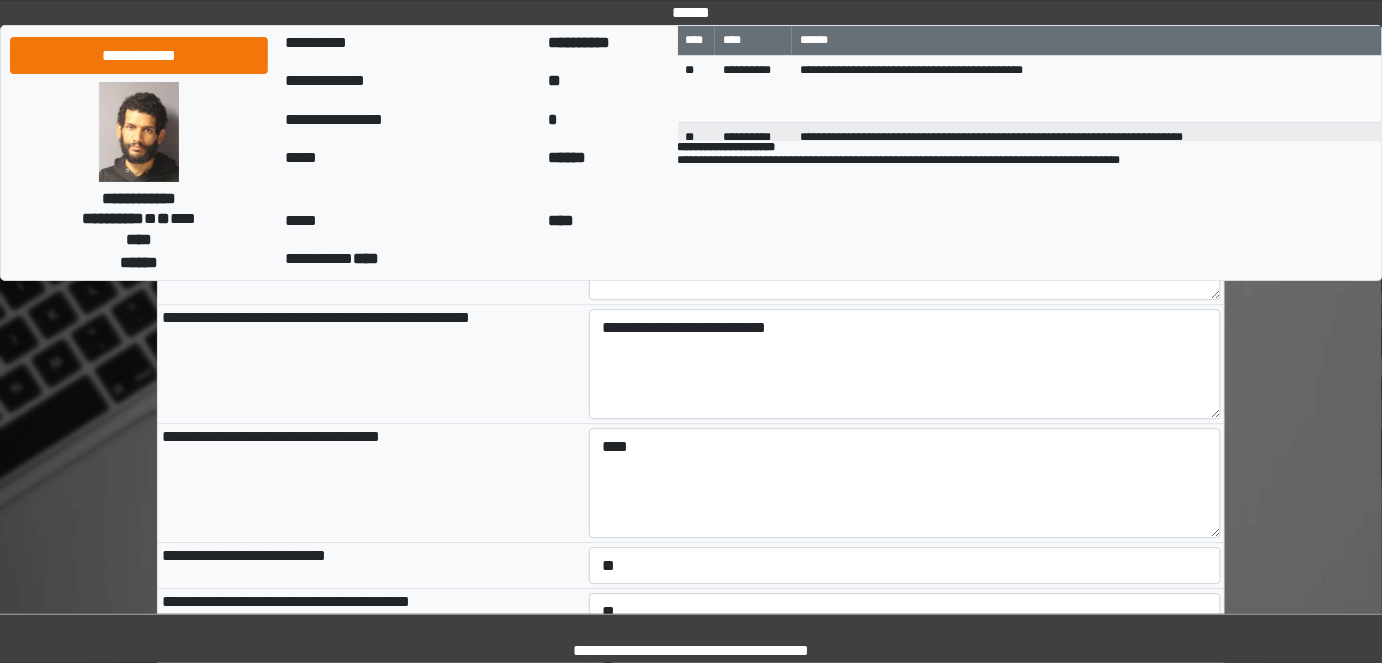click on "**********" at bounding box center [371, 363] 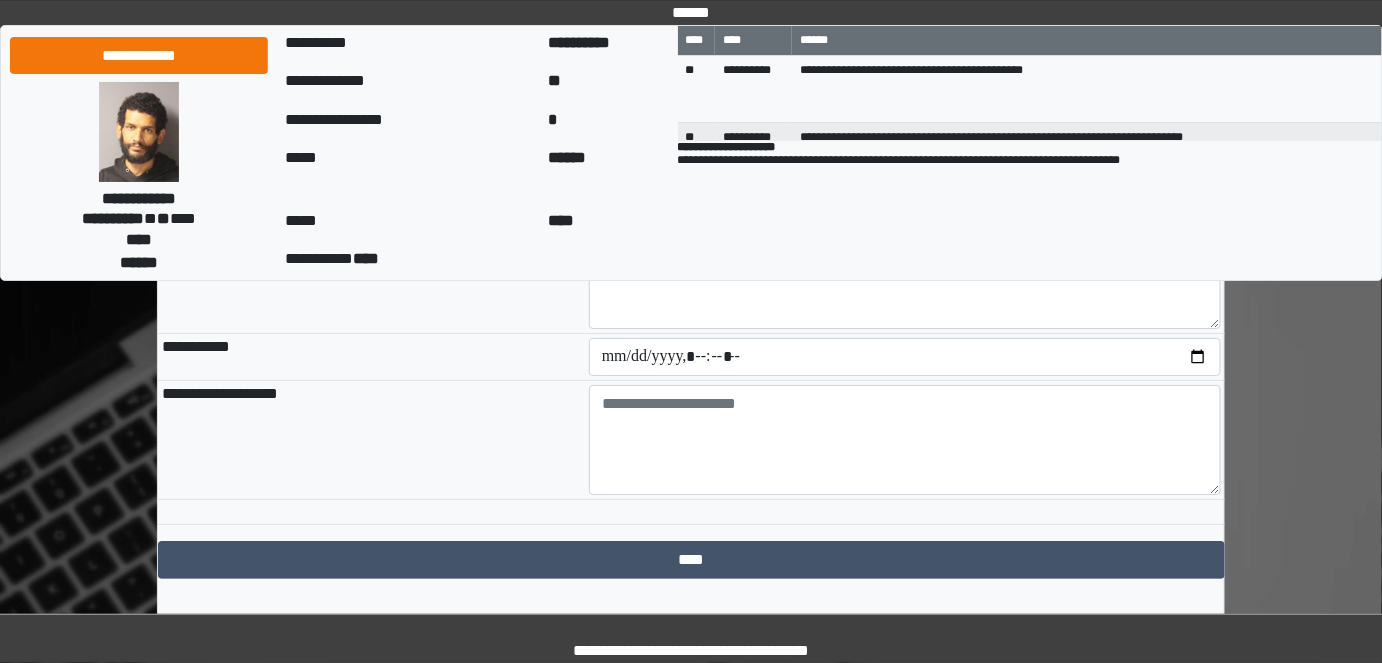 scroll, scrollTop: 2343, scrollLeft: 0, axis: vertical 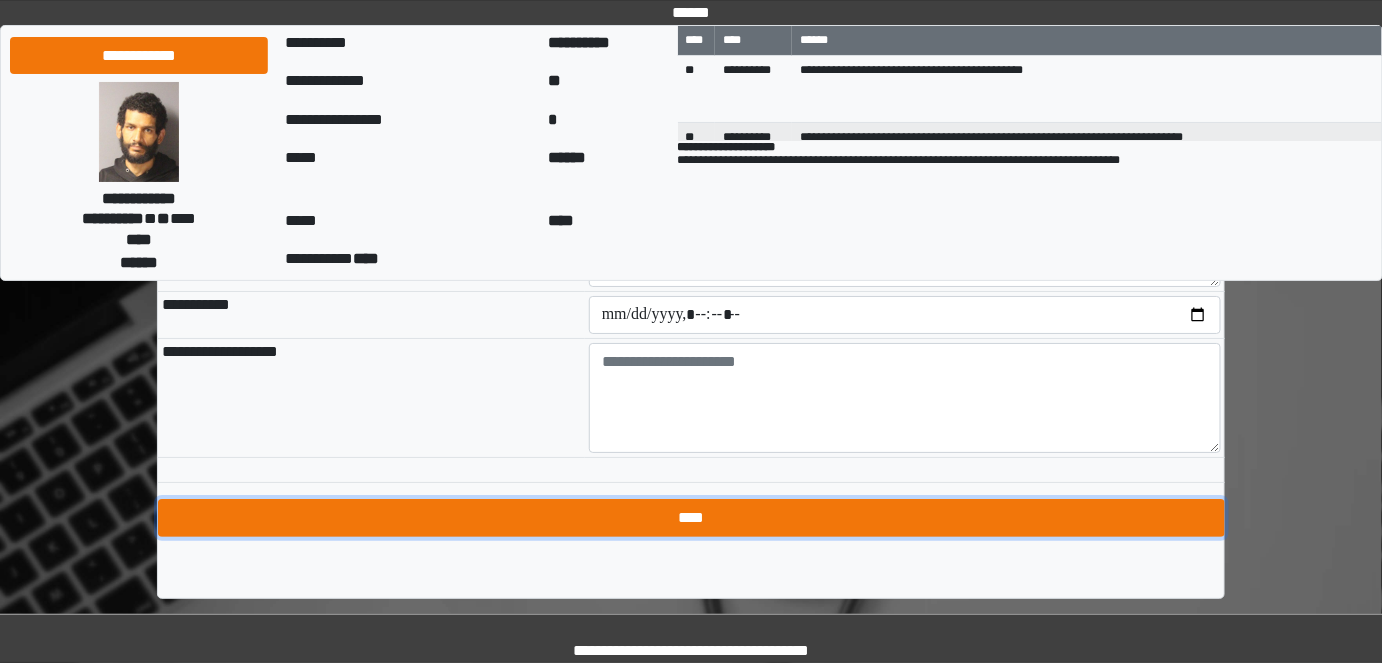 click on "****" at bounding box center [691, 518] 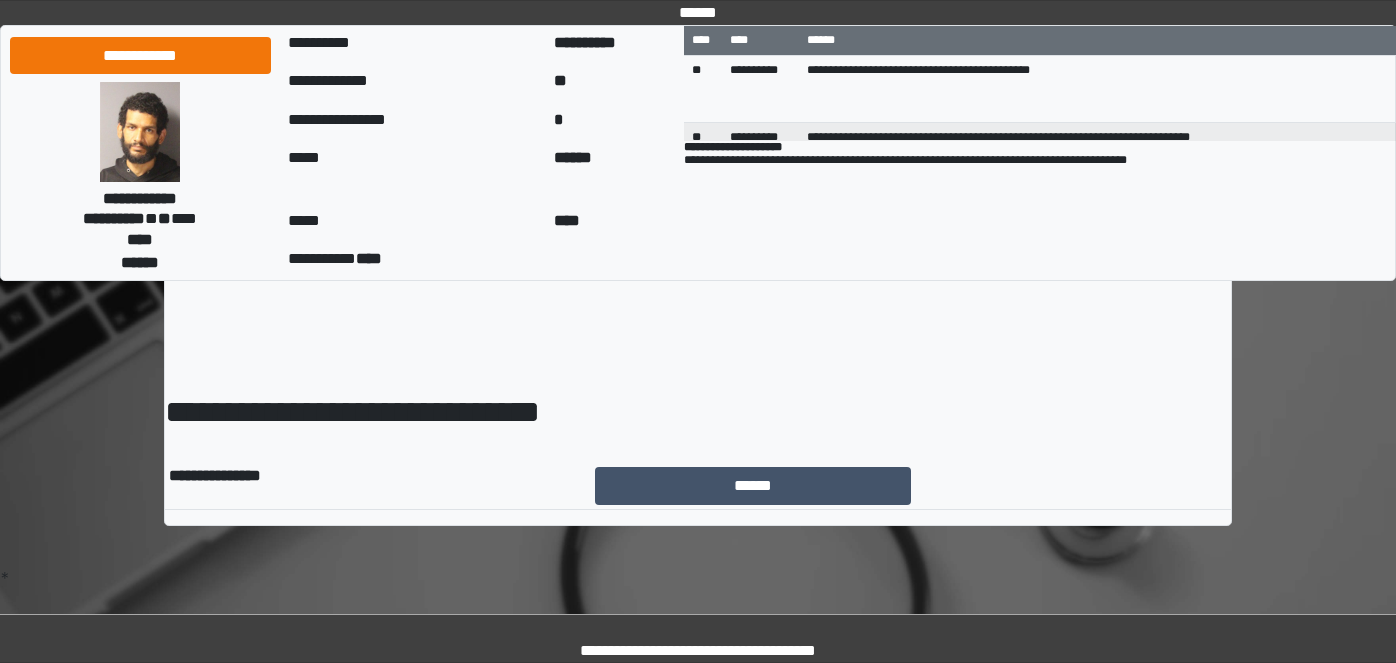 scroll, scrollTop: 0, scrollLeft: 0, axis: both 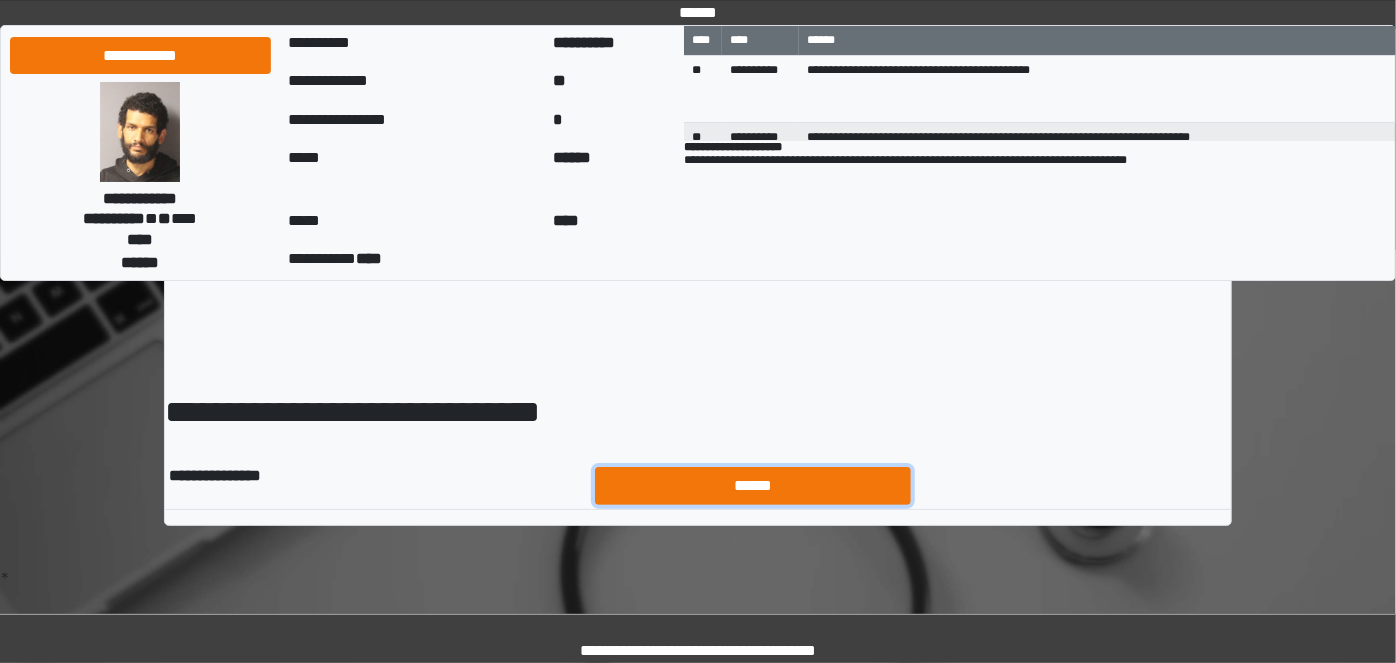 click on "******" at bounding box center [753, 485] 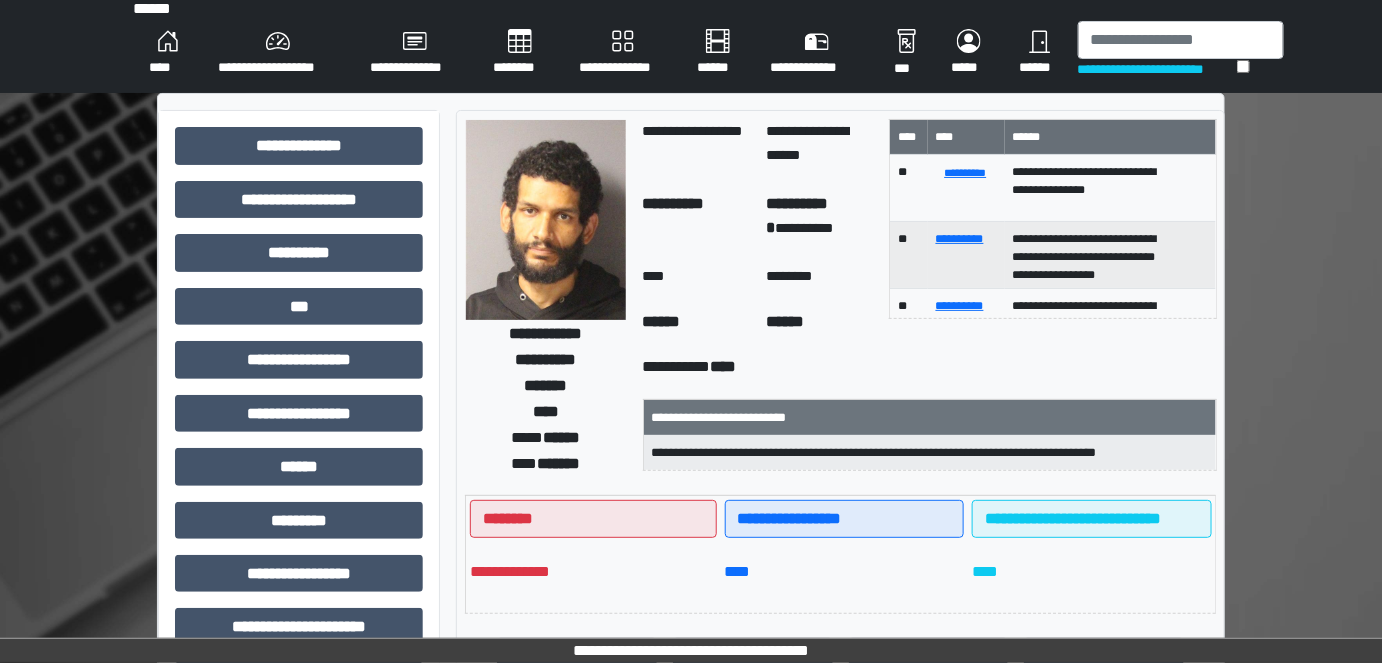 scroll, scrollTop: 0, scrollLeft: 0, axis: both 